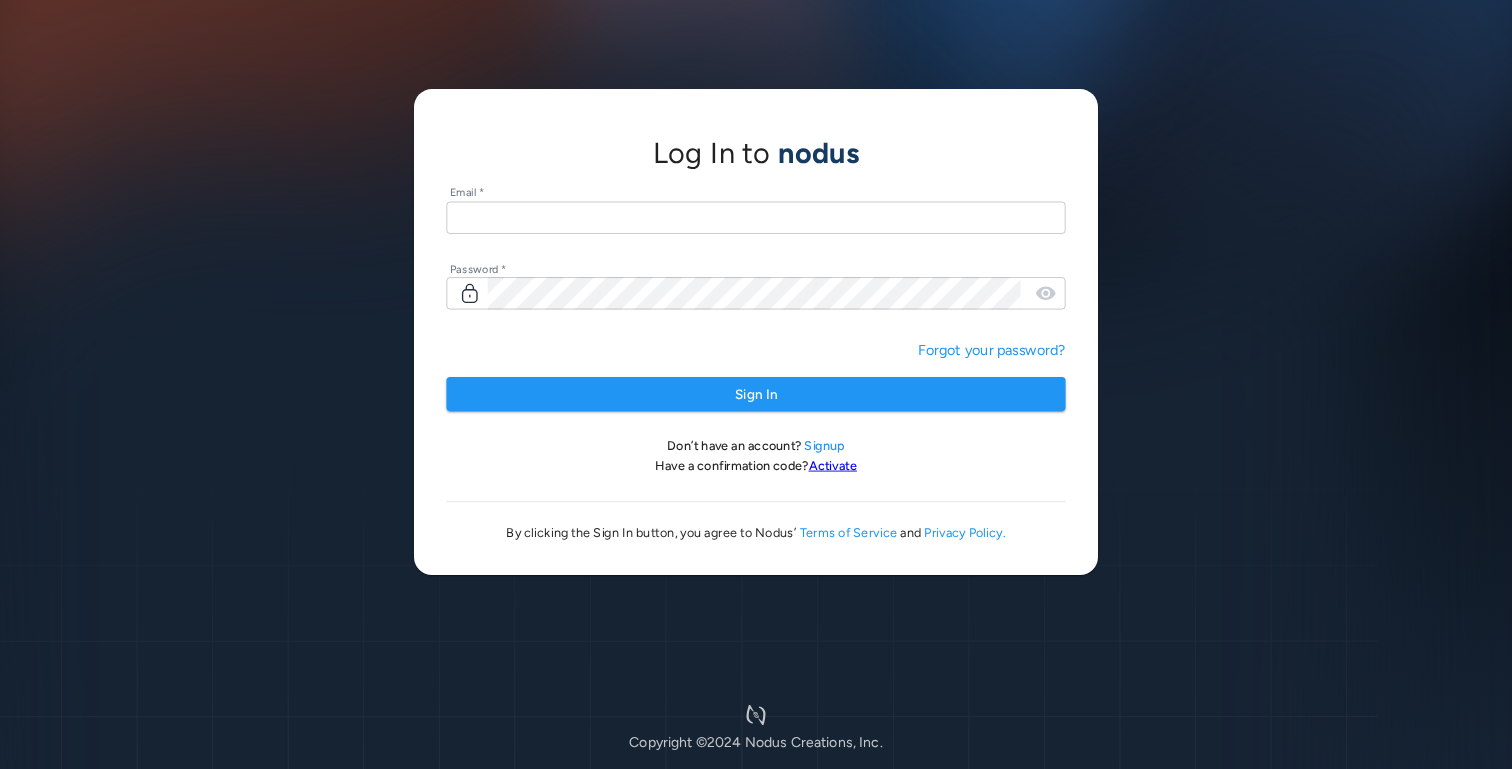 scroll, scrollTop: 0, scrollLeft: 0, axis: both 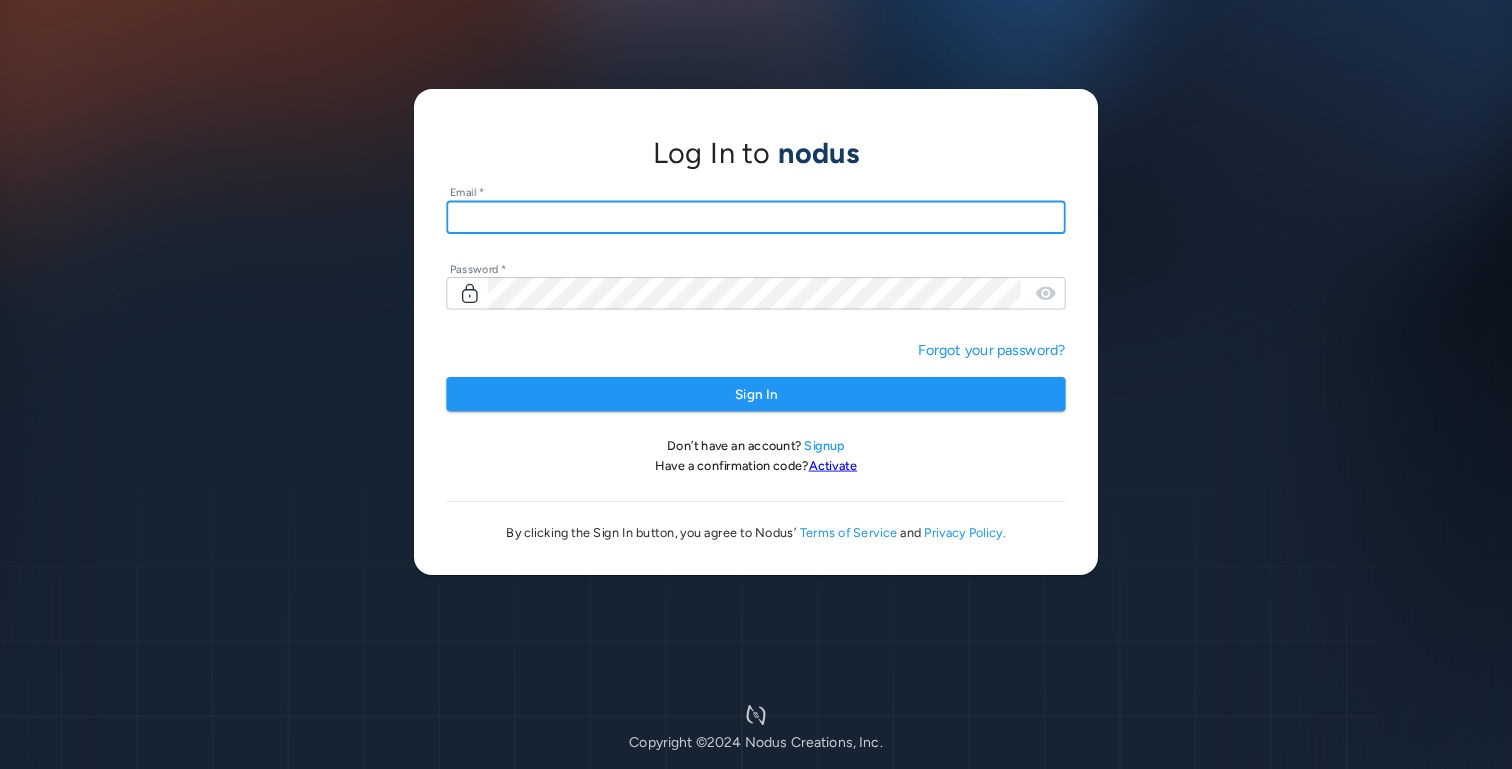 type on "**********" 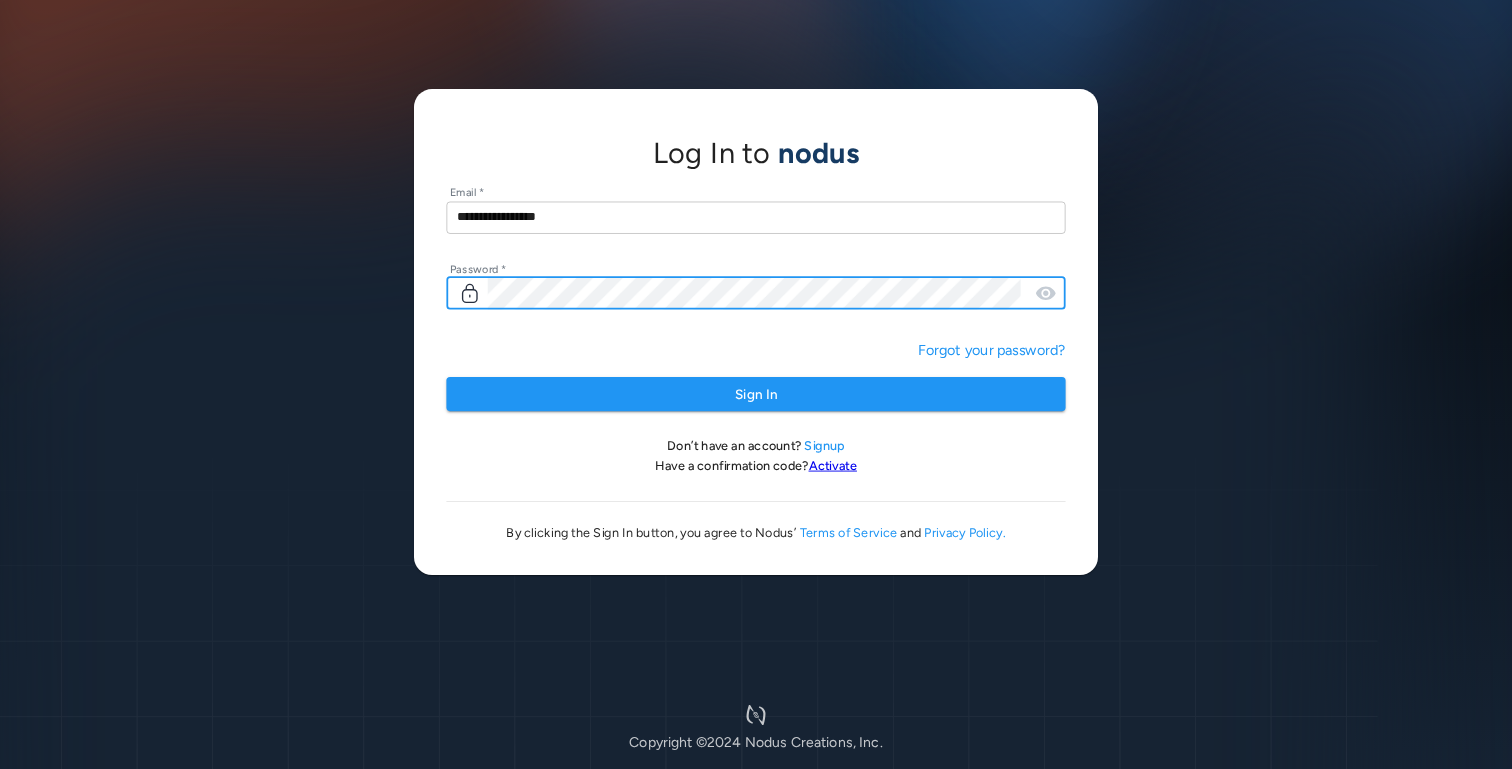click on "Sign In" at bounding box center [755, 394] 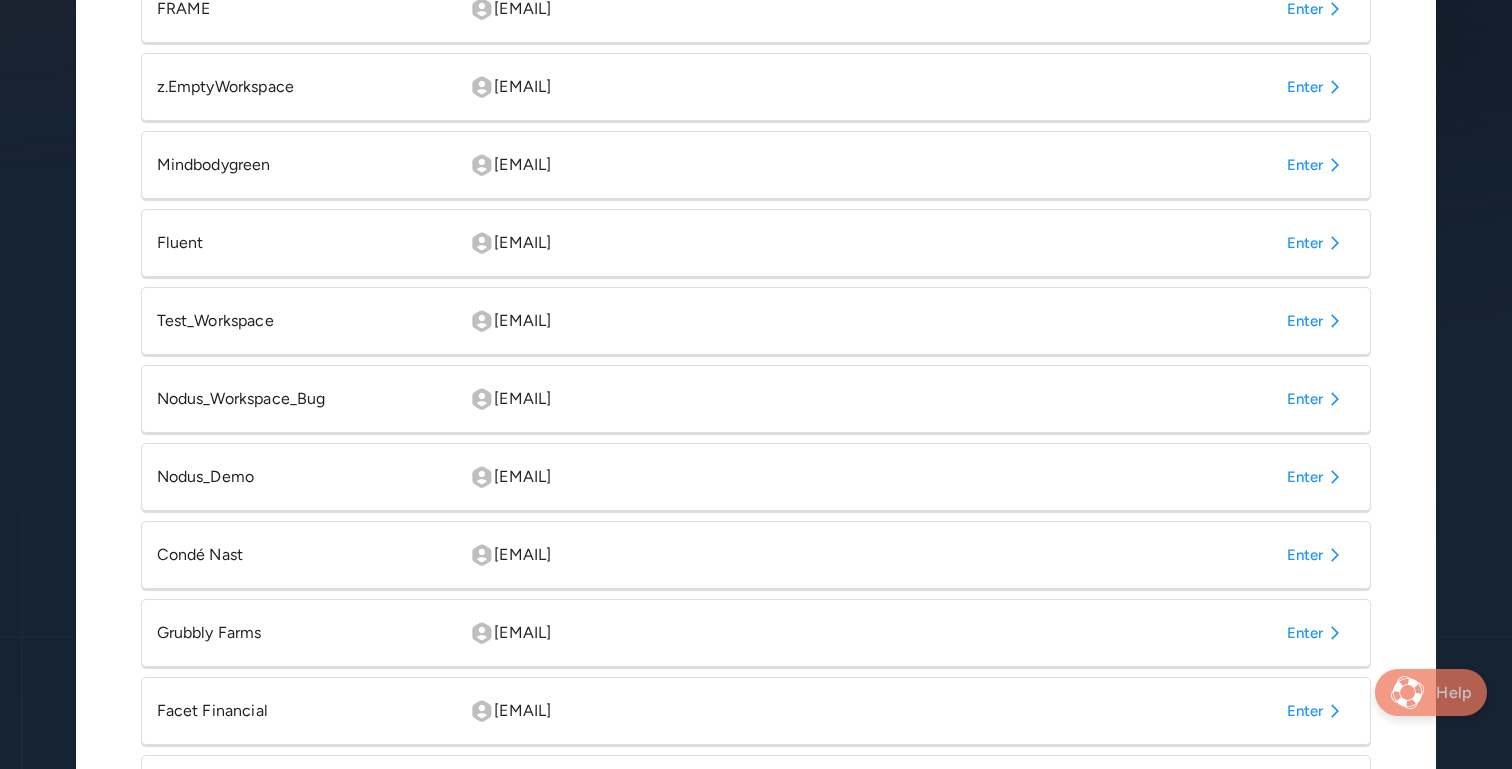 scroll, scrollTop: 501, scrollLeft: 0, axis: vertical 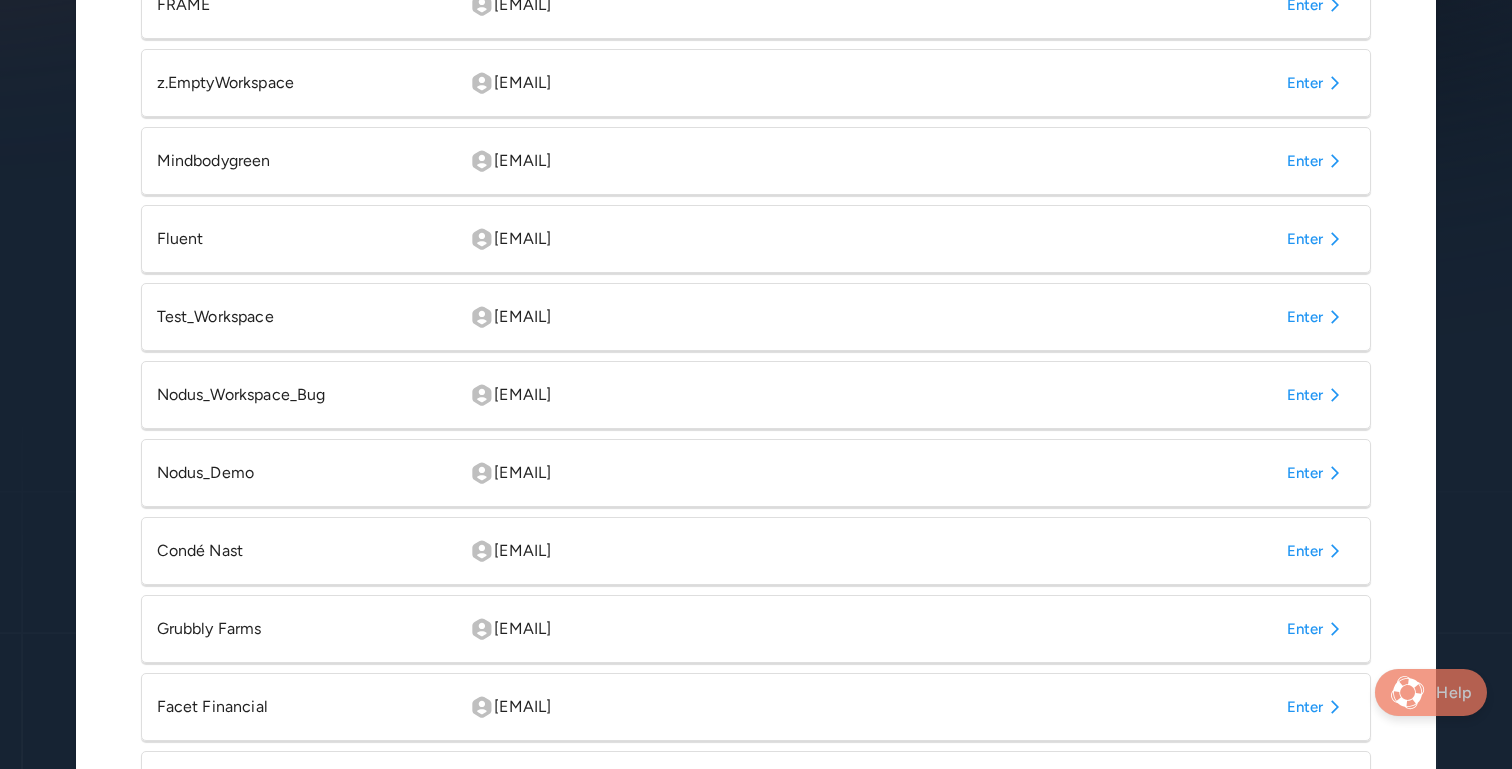 click on "Enter" at bounding box center (1317, 551) 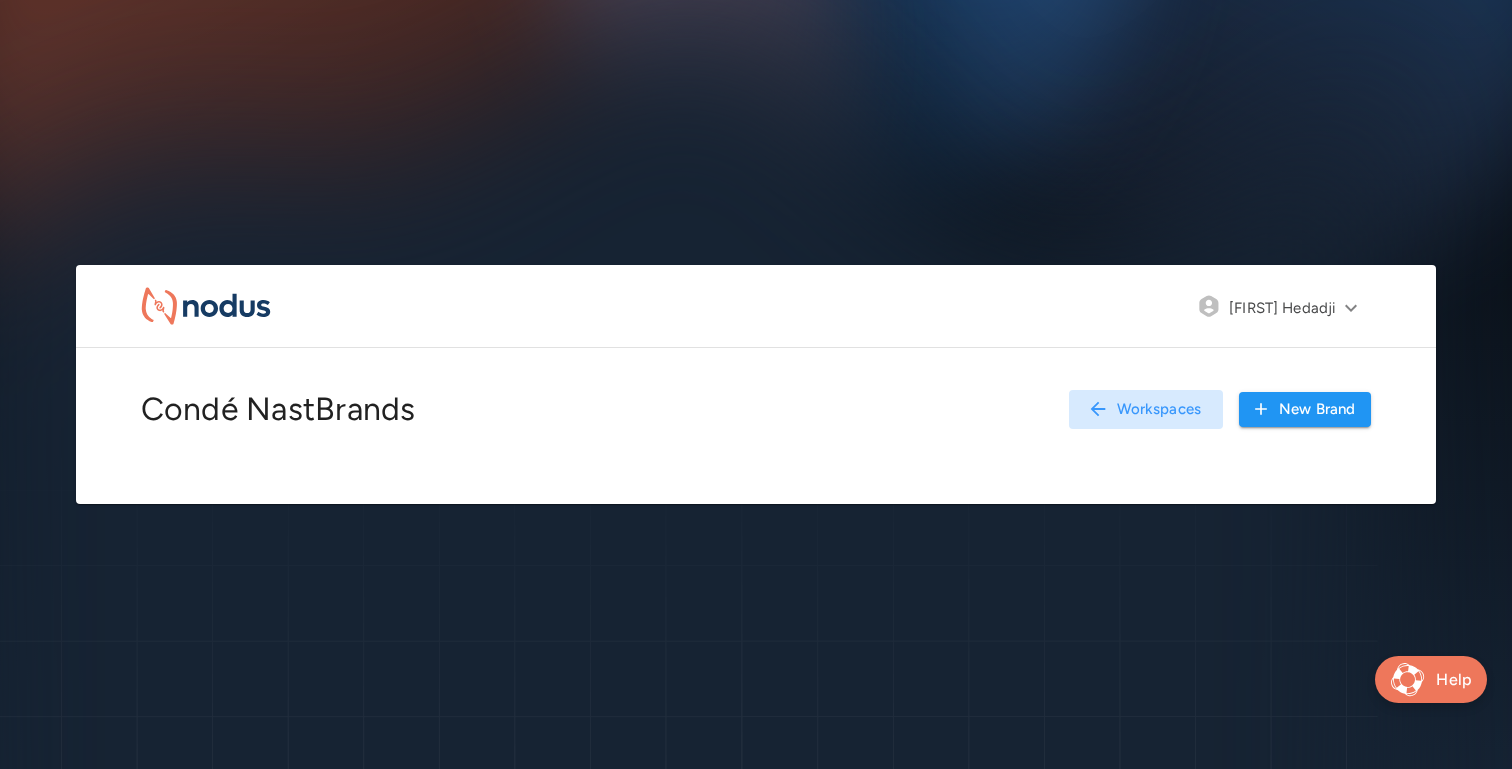 scroll, scrollTop: 0, scrollLeft: 0, axis: both 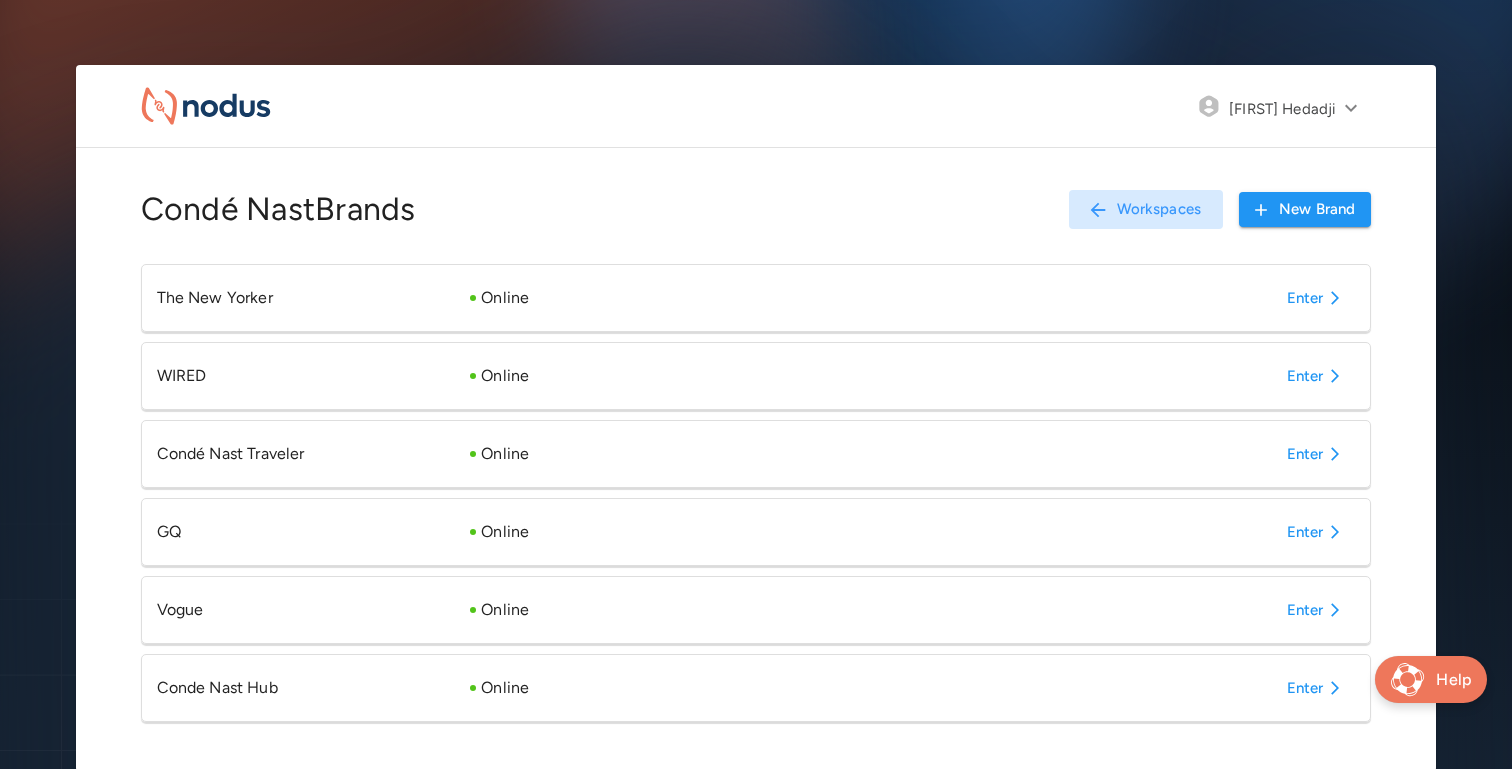 click on "Enter" at bounding box center [1317, 688] 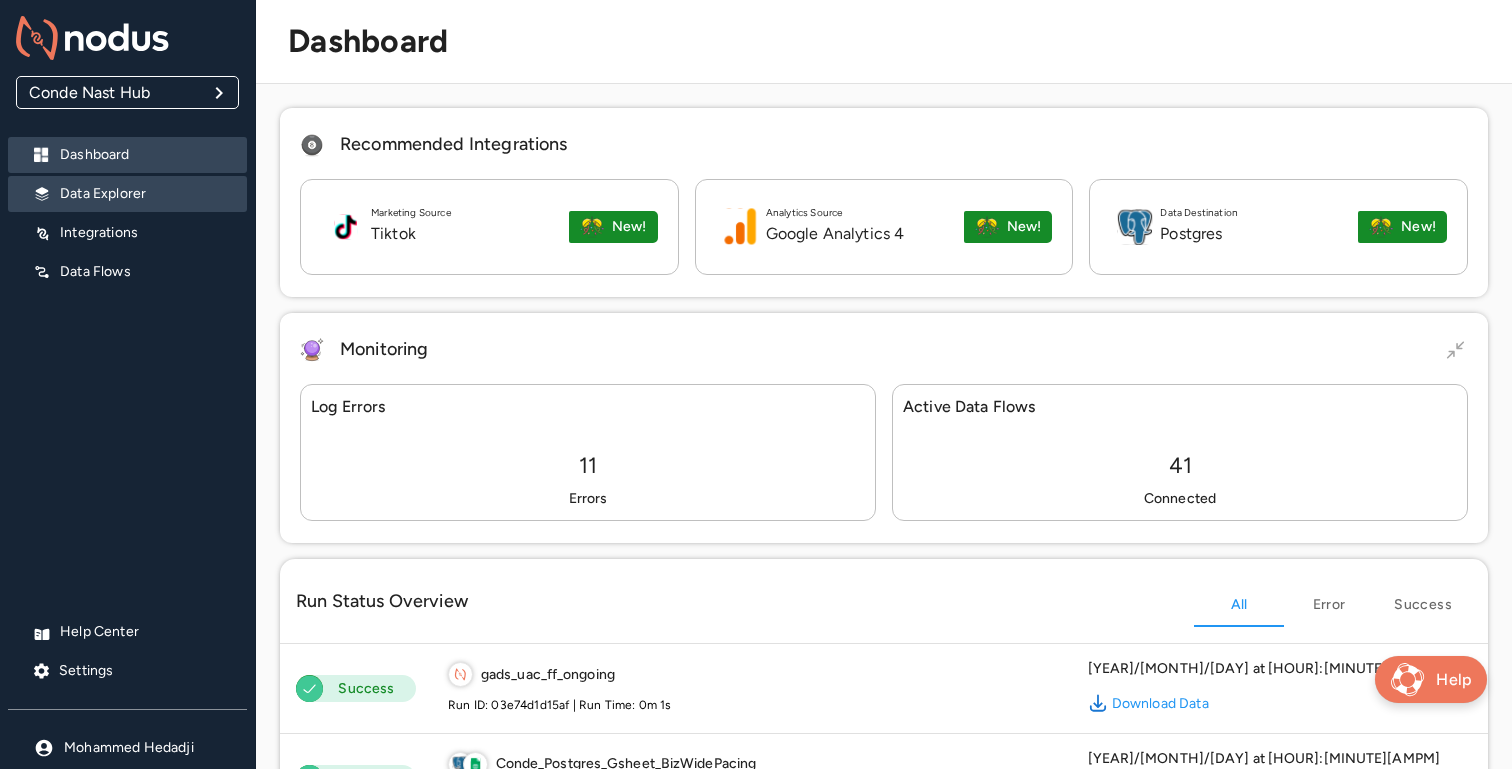 click on "Data Explorer" at bounding box center [145, 194] 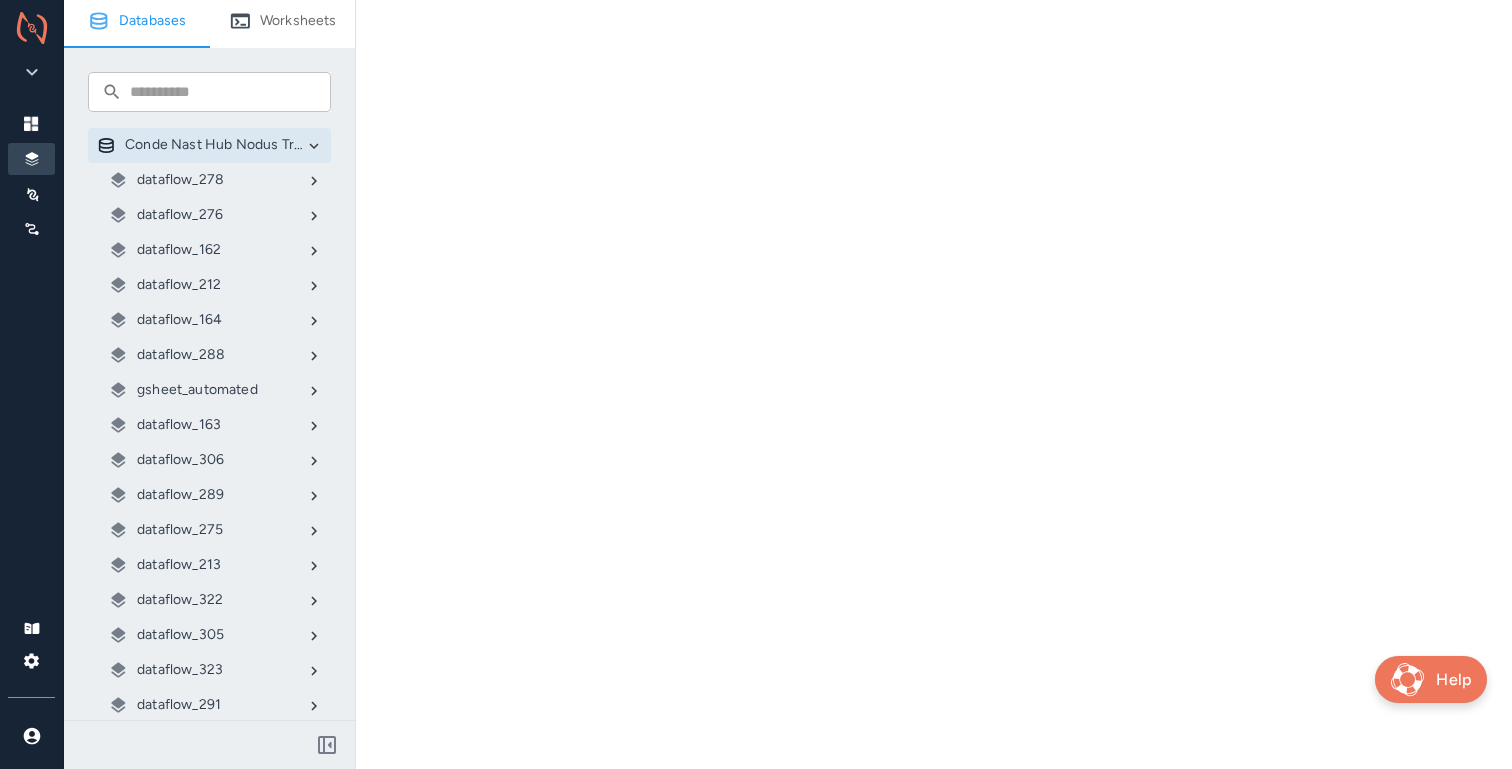 click on "gsheet_automated" at bounding box center [197, 390] 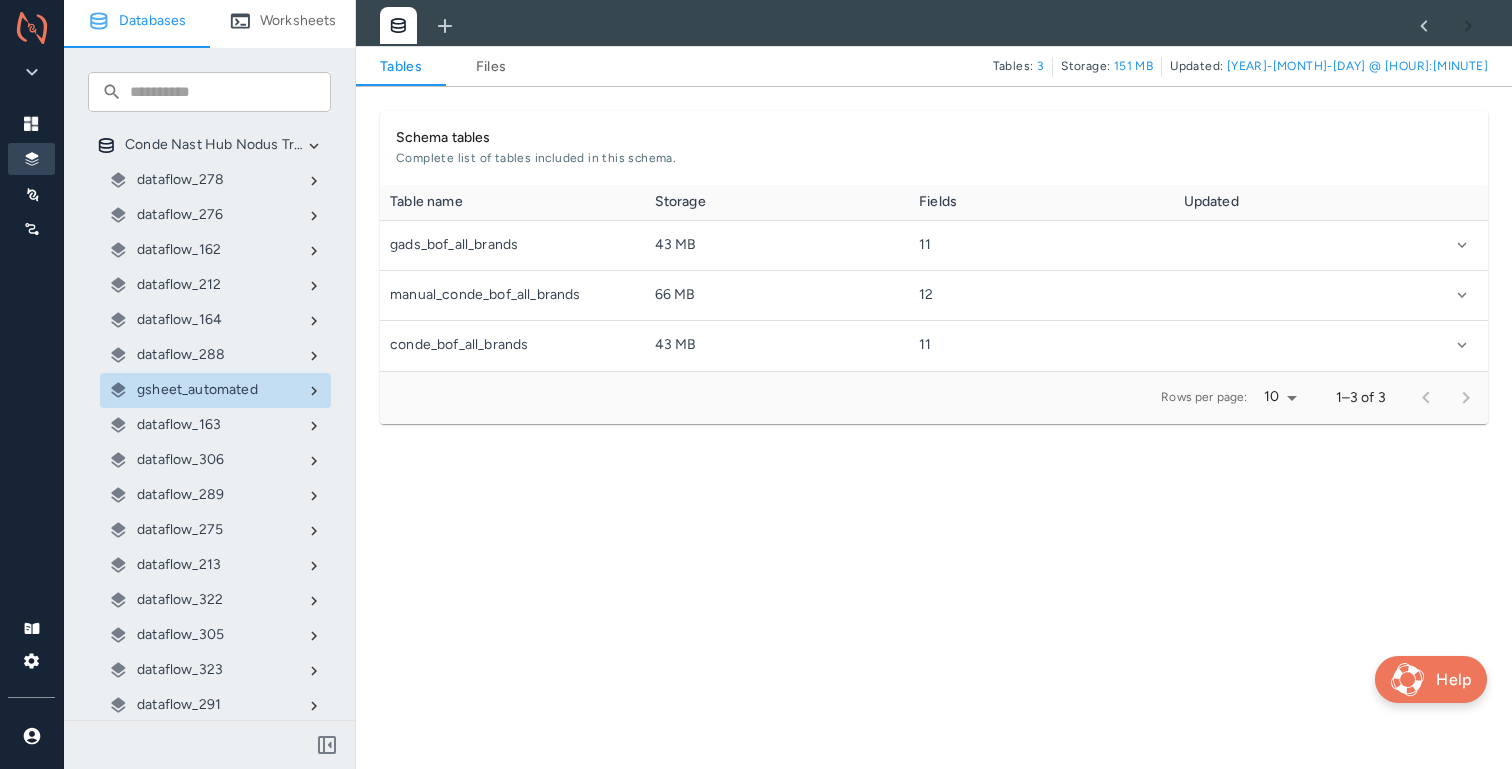 scroll, scrollTop: 1, scrollLeft: 1, axis: both 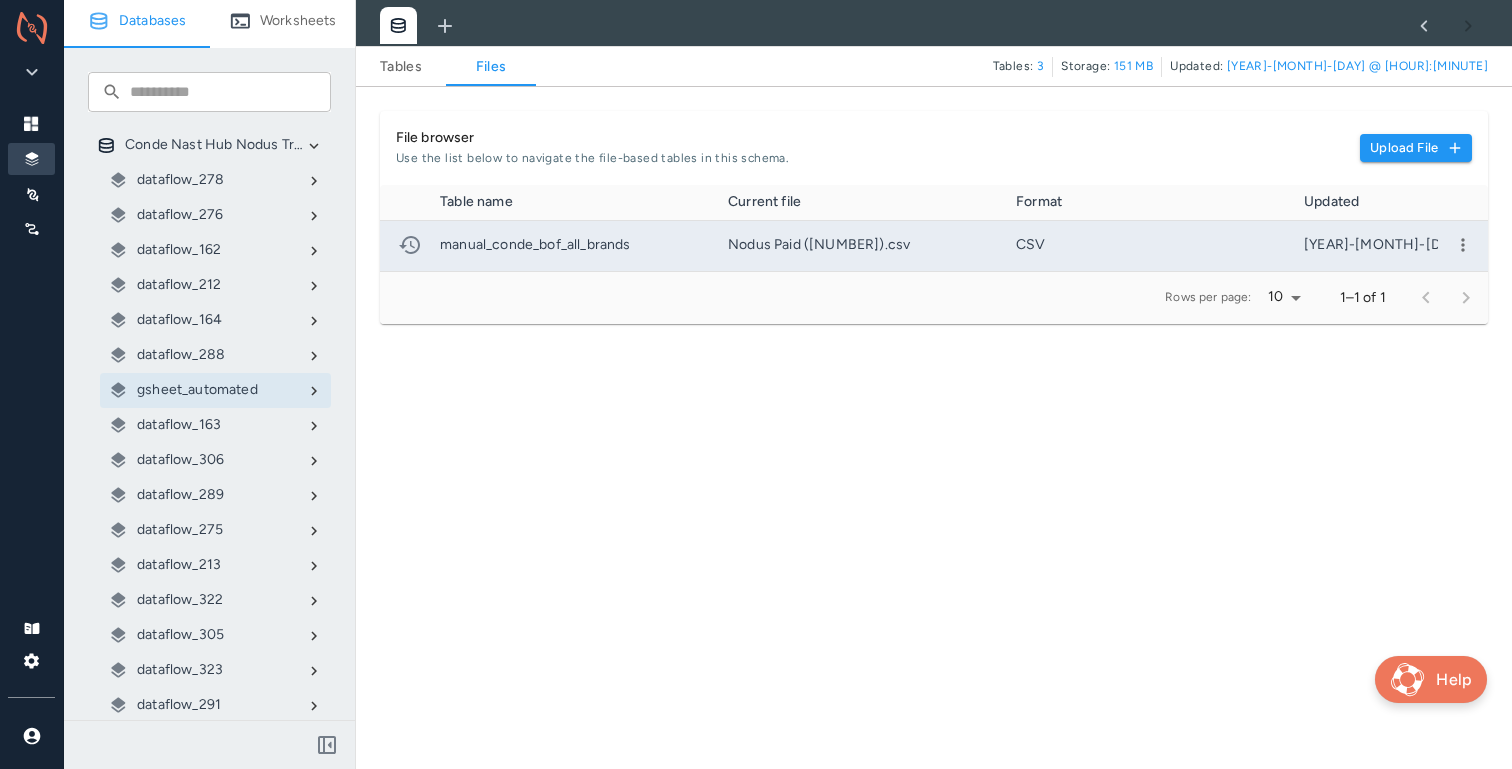 click 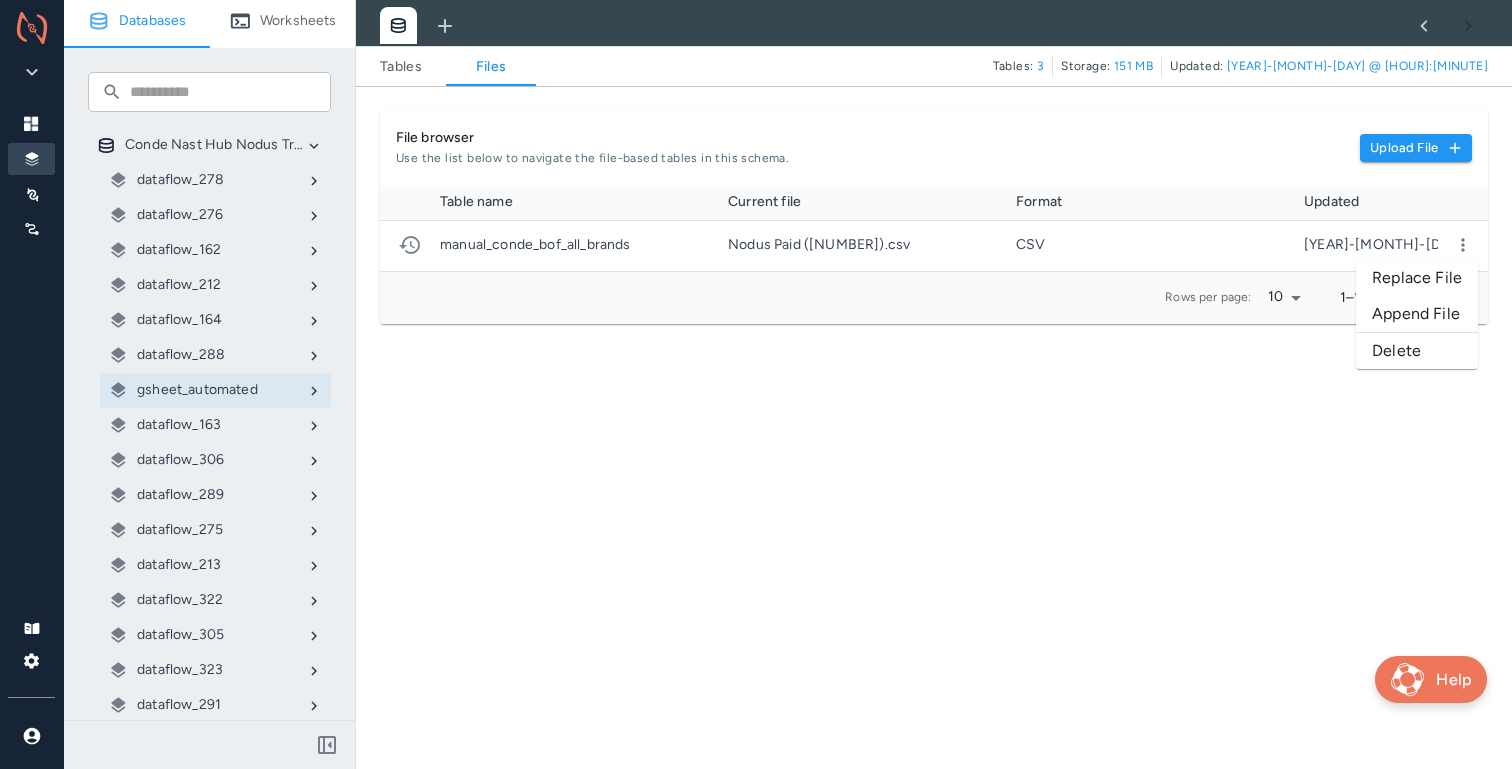 click on "Replace File" at bounding box center (1417, 278) 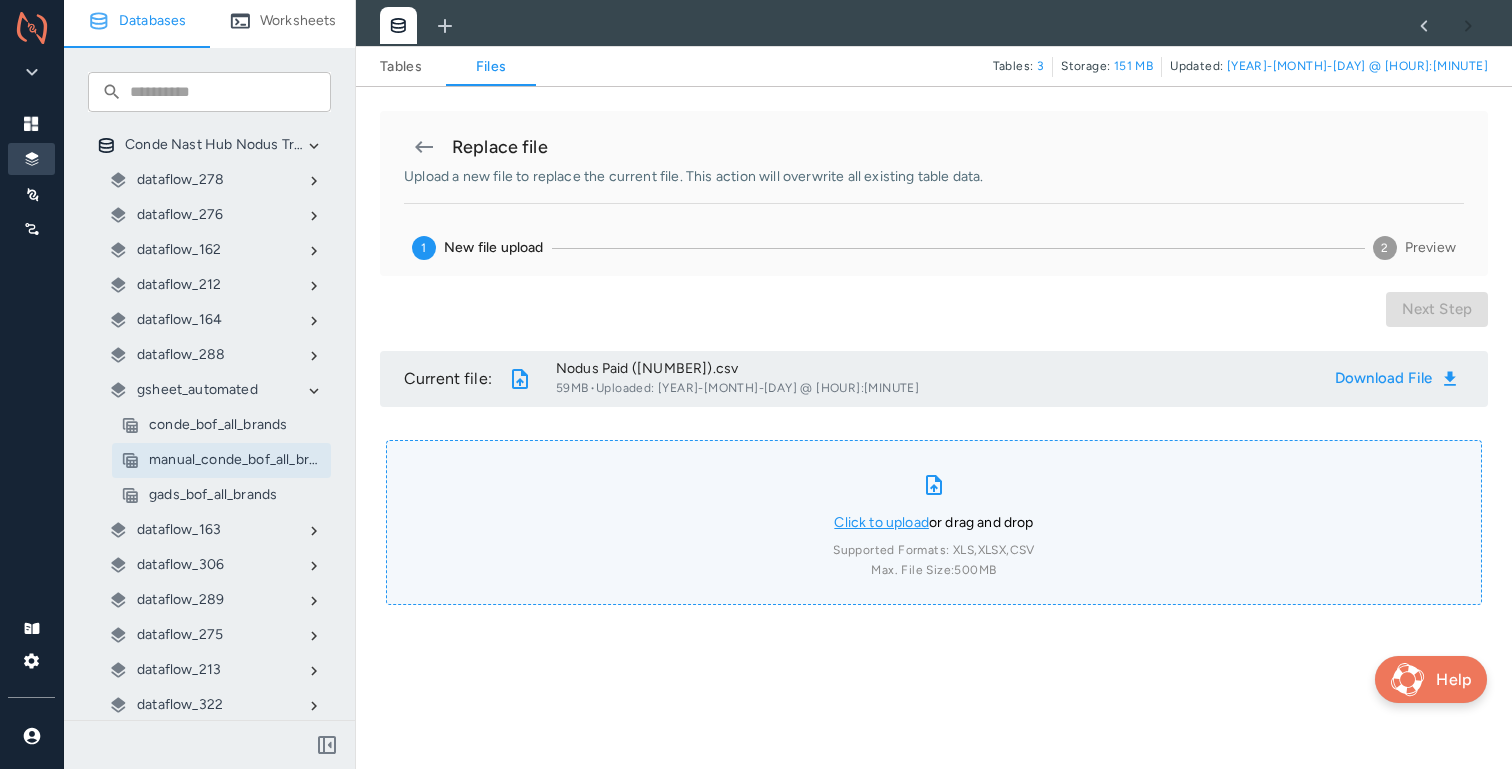 click on "Click to upload" at bounding box center (881, 522) 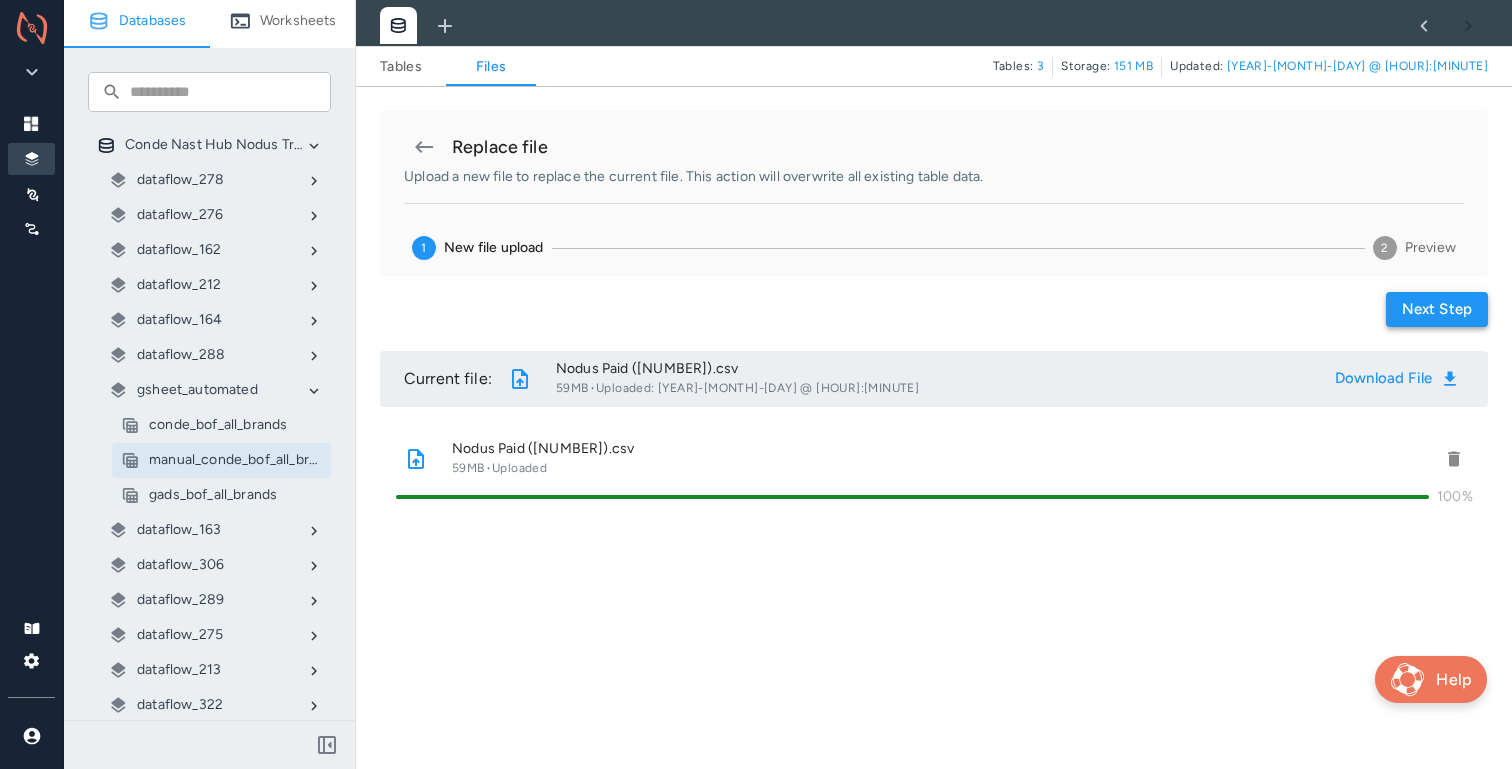 click on "Next step" at bounding box center [1437, 309] 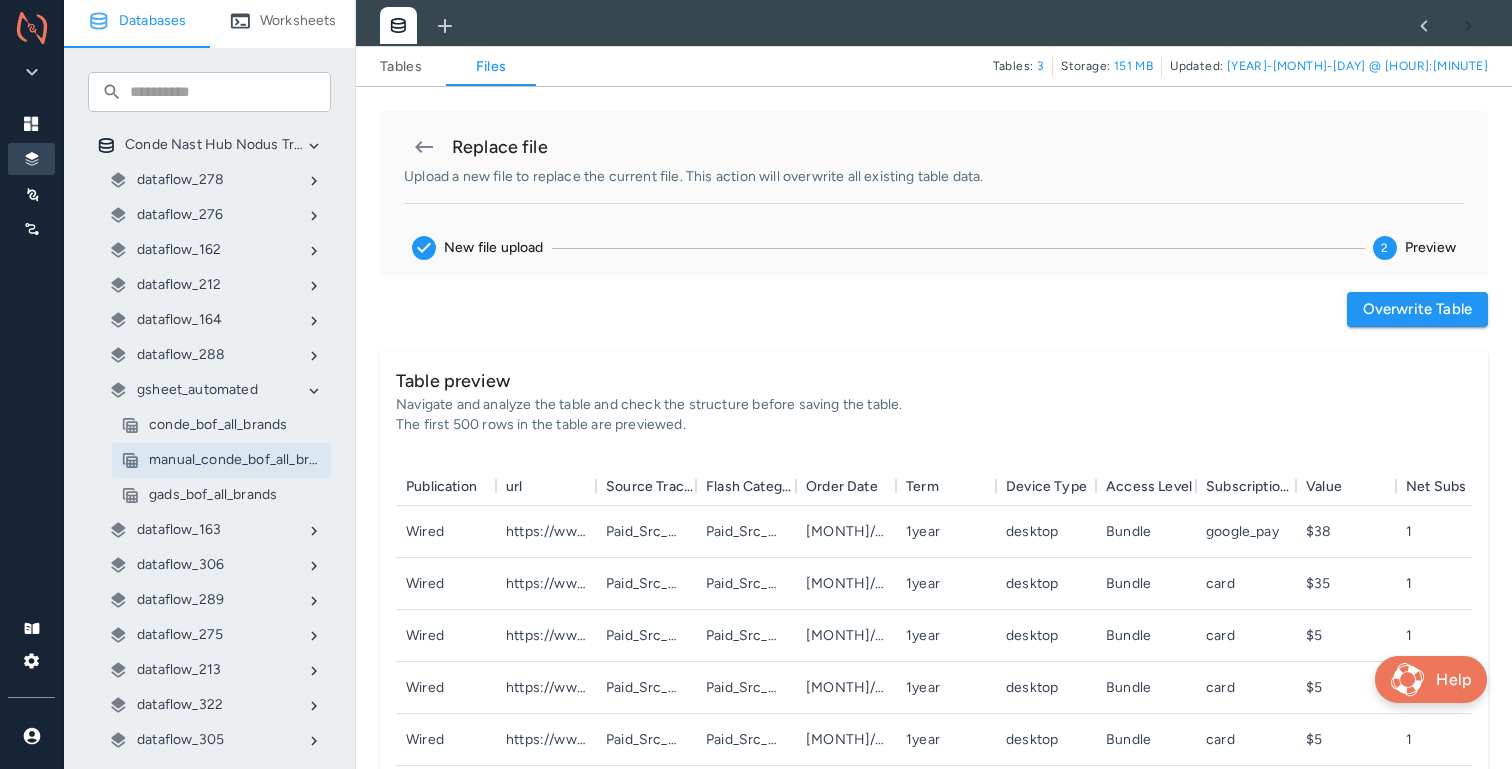 scroll, scrollTop: 1, scrollLeft: 1, axis: both 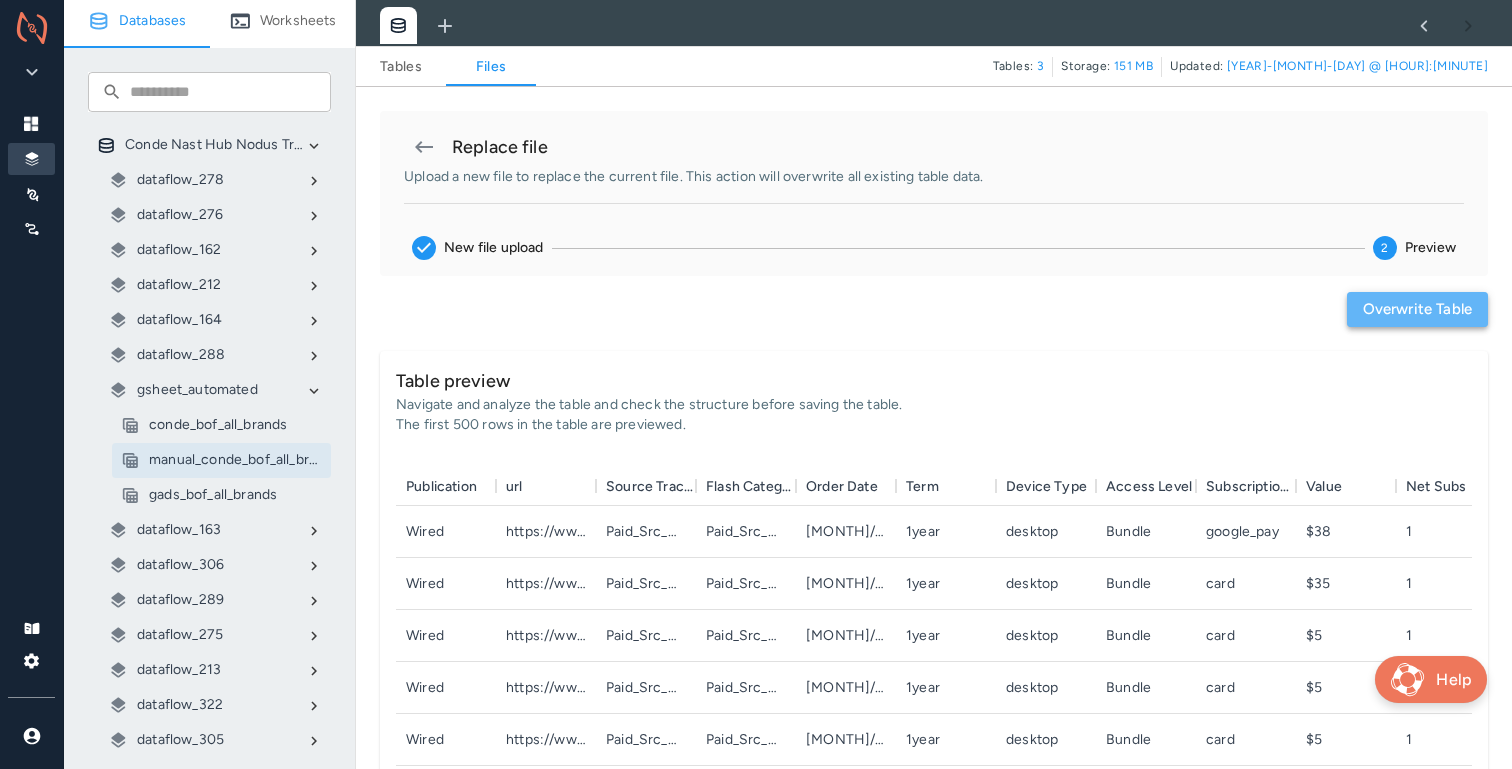 click on "Overwrite table" at bounding box center [1417, 309] 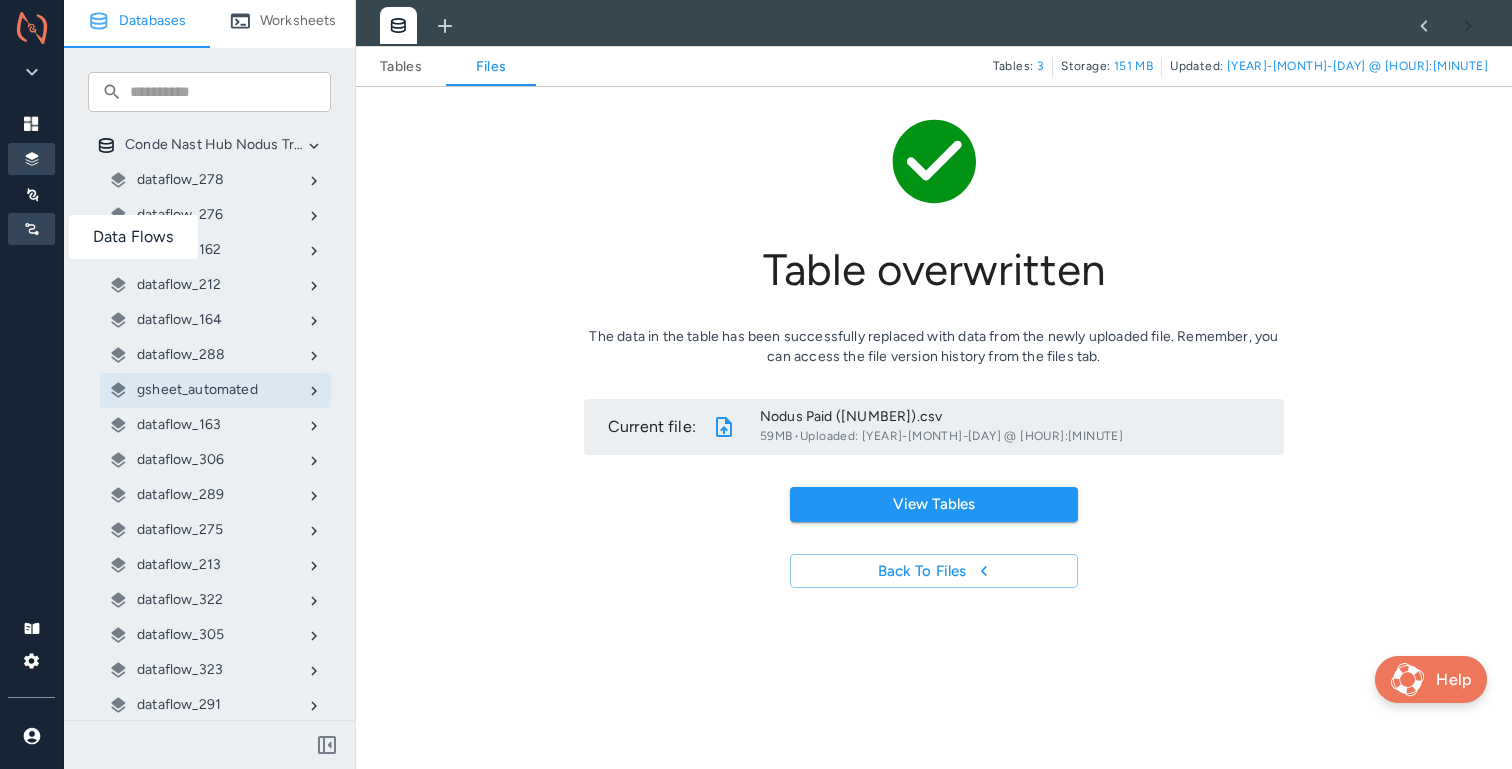click 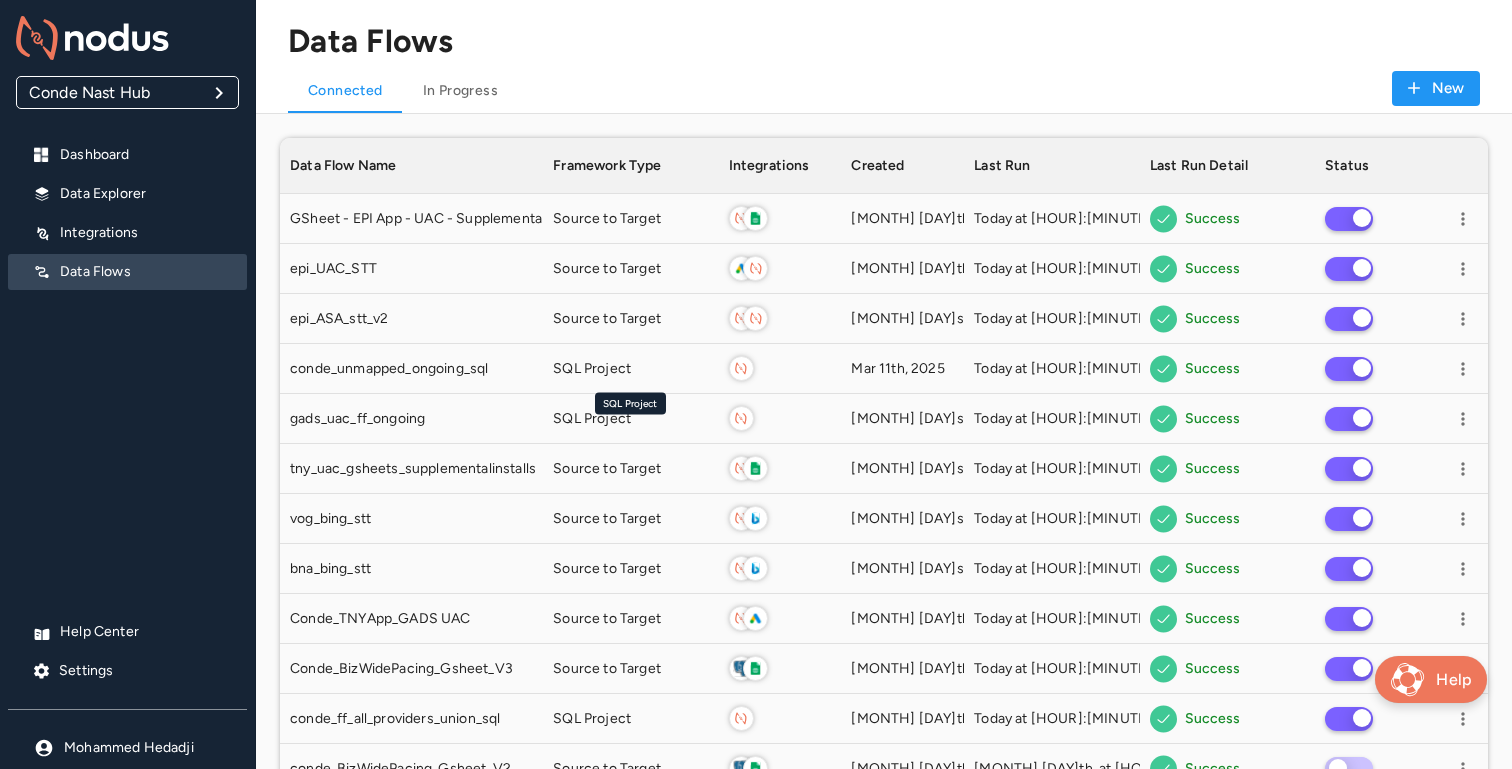 scroll, scrollTop: 1, scrollLeft: 1, axis: both 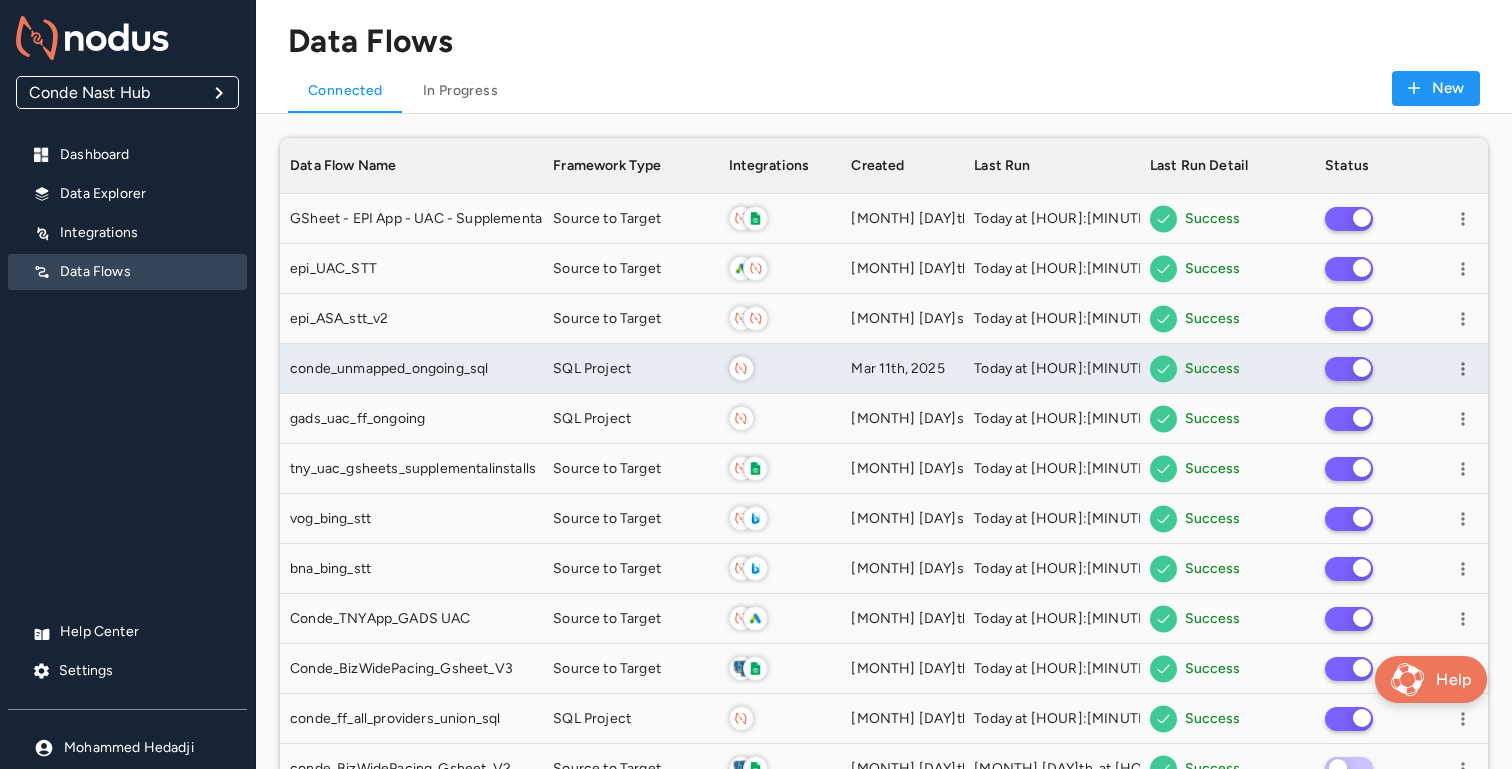 click on "conde_unmapped_ongoing_sql" at bounding box center [411, 369] 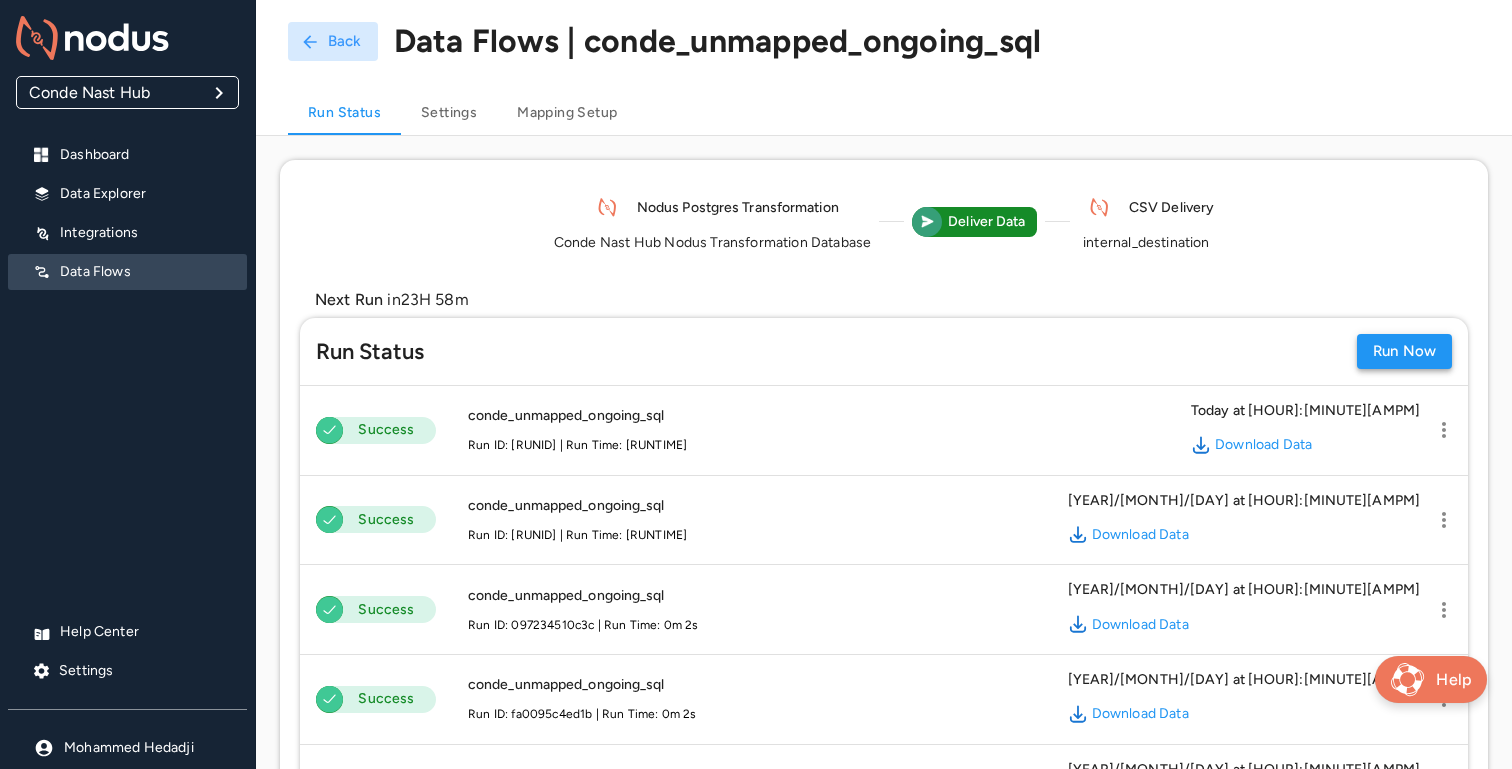click on "Run Now" at bounding box center (1404, 351) 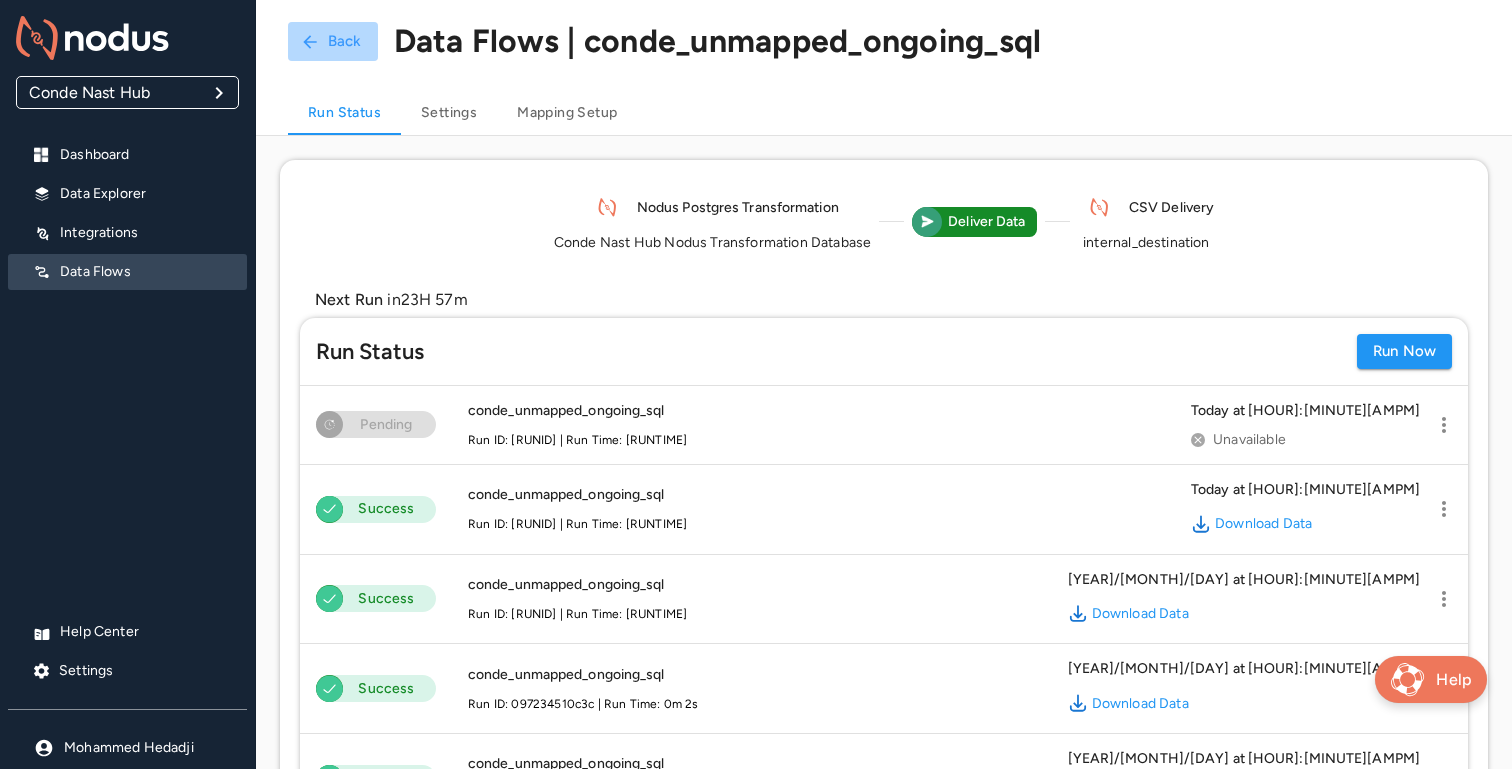 click on "Back" at bounding box center (333, 41) 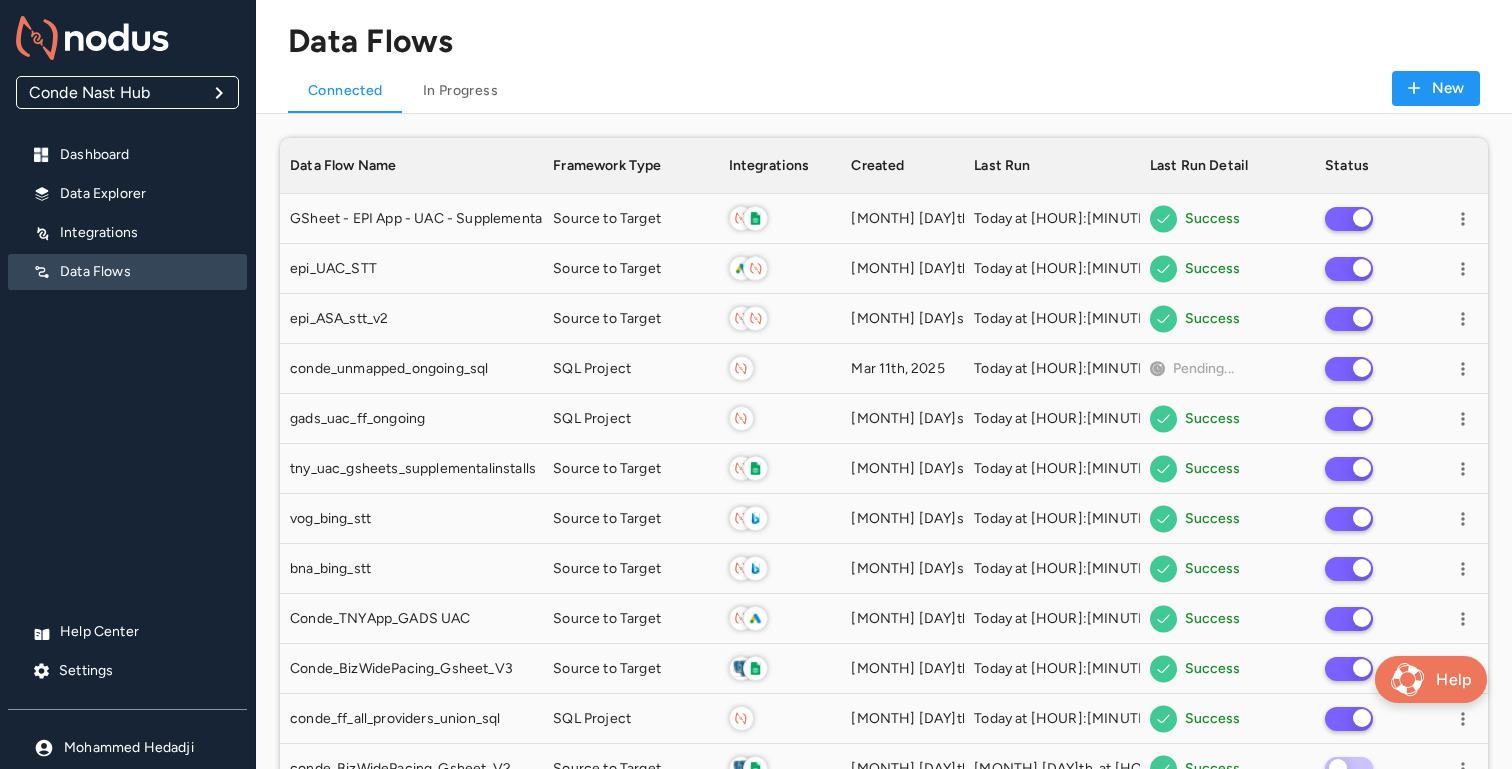 scroll, scrollTop: 1, scrollLeft: 1, axis: both 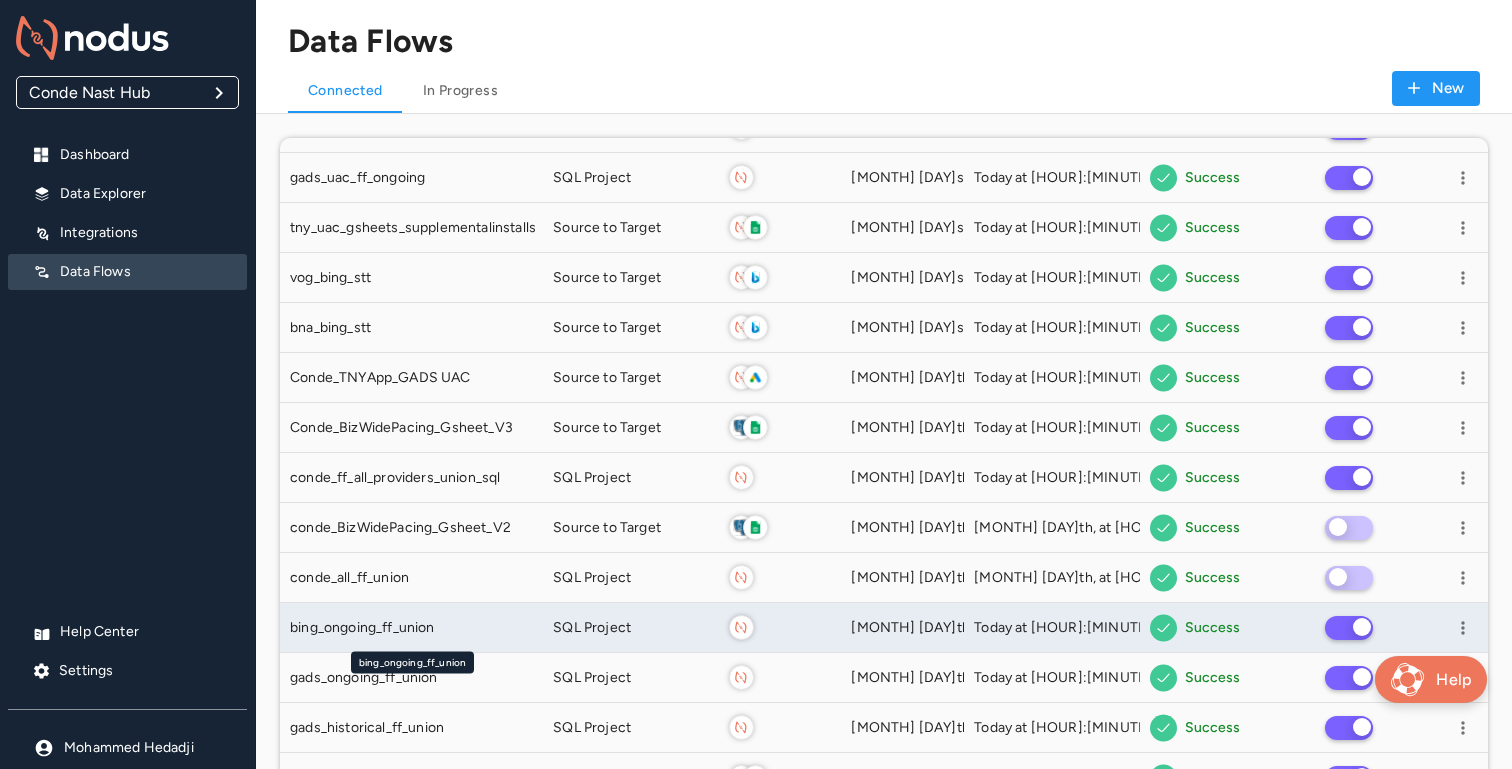 click on "bing_ongoing_ff_union" at bounding box center (411, 628) 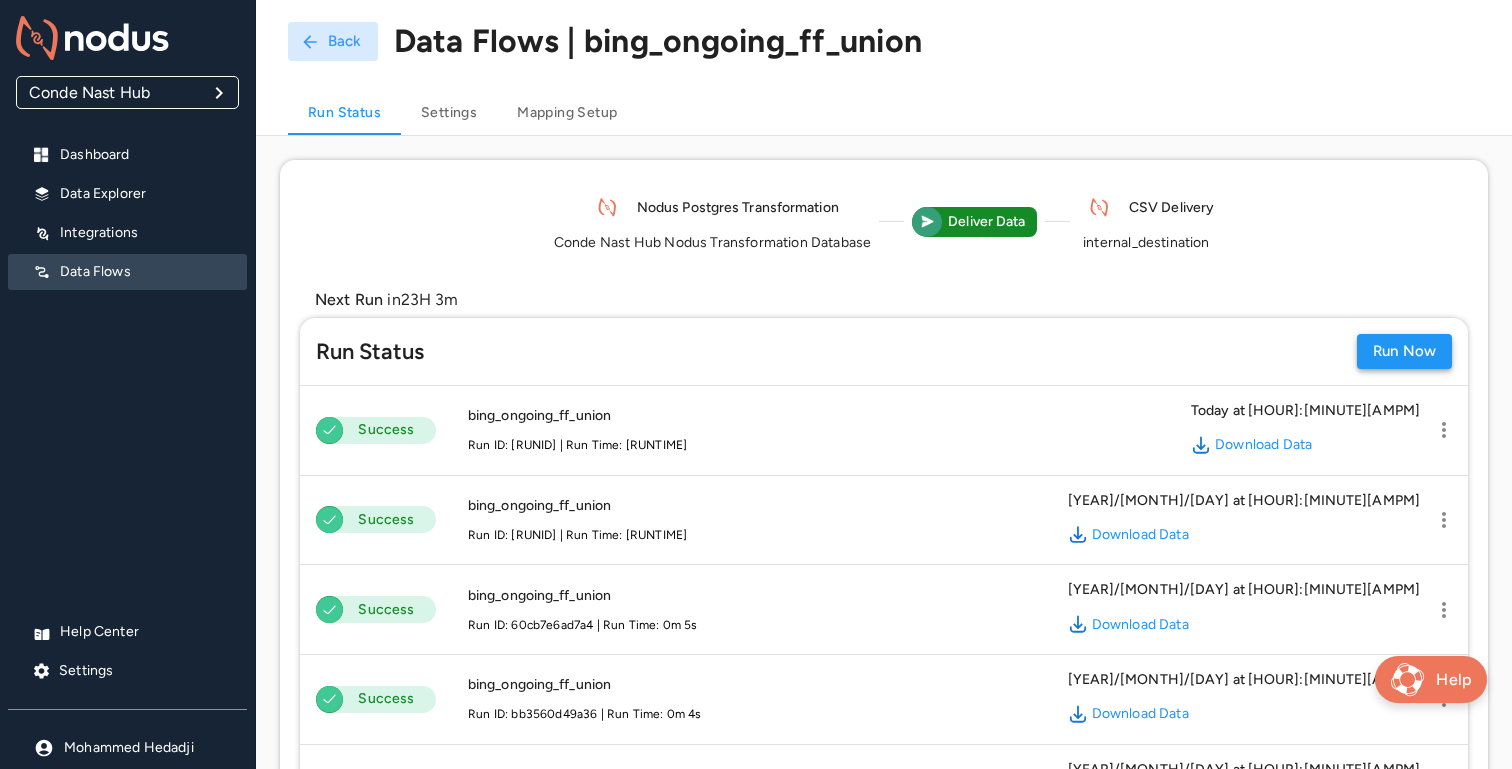 click on "Run Now" at bounding box center [1404, 351] 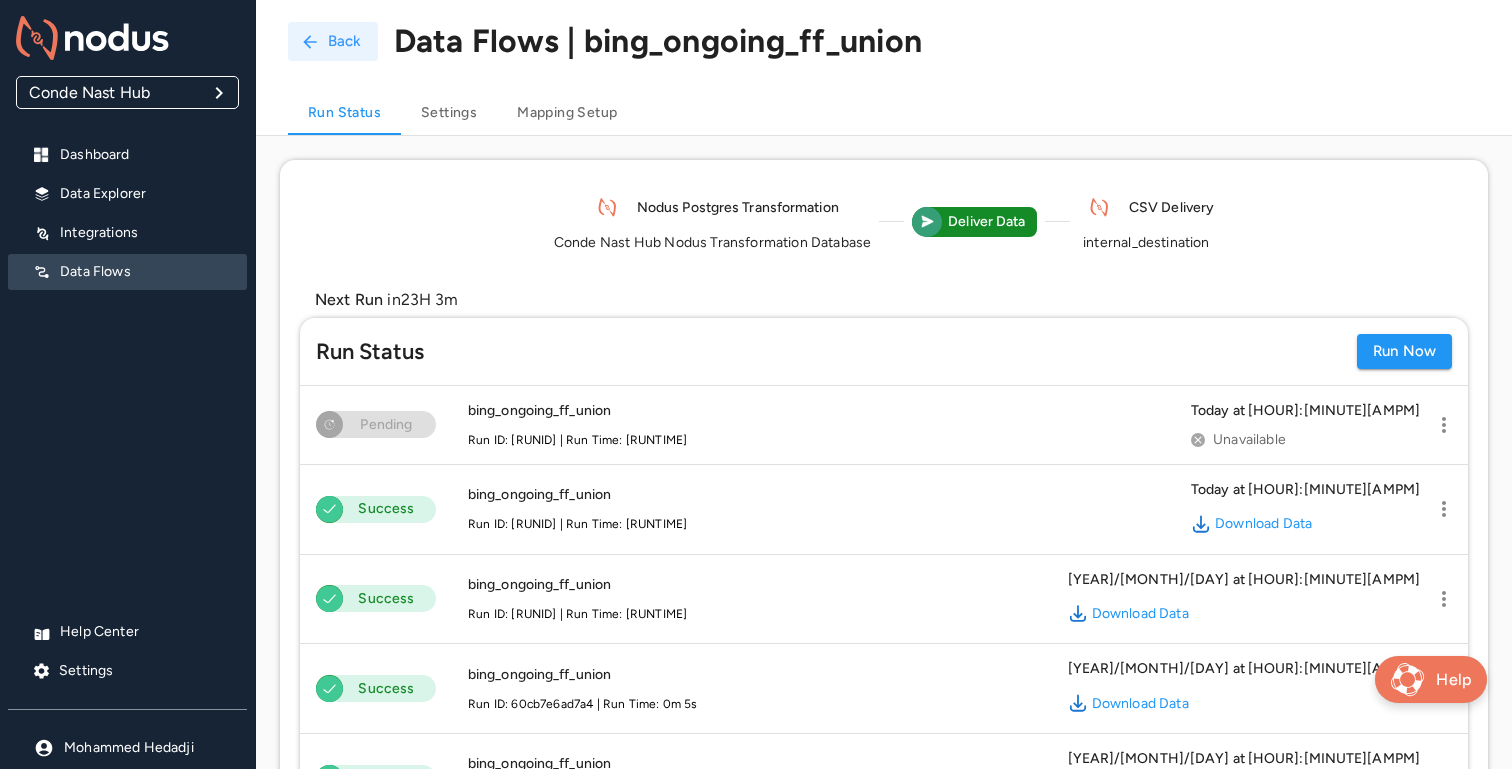 click on "Back" at bounding box center [333, 41] 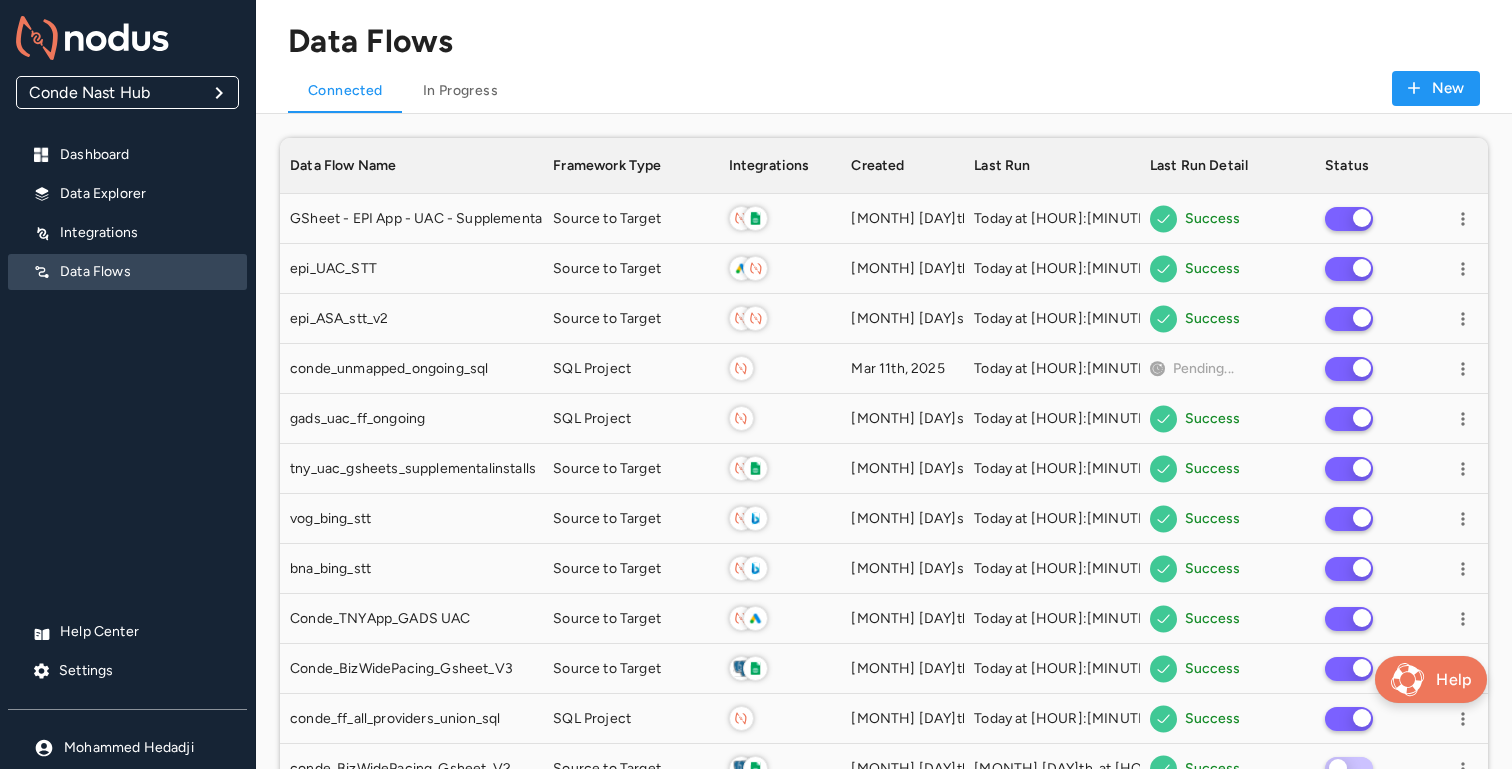 scroll, scrollTop: 1, scrollLeft: 1, axis: both 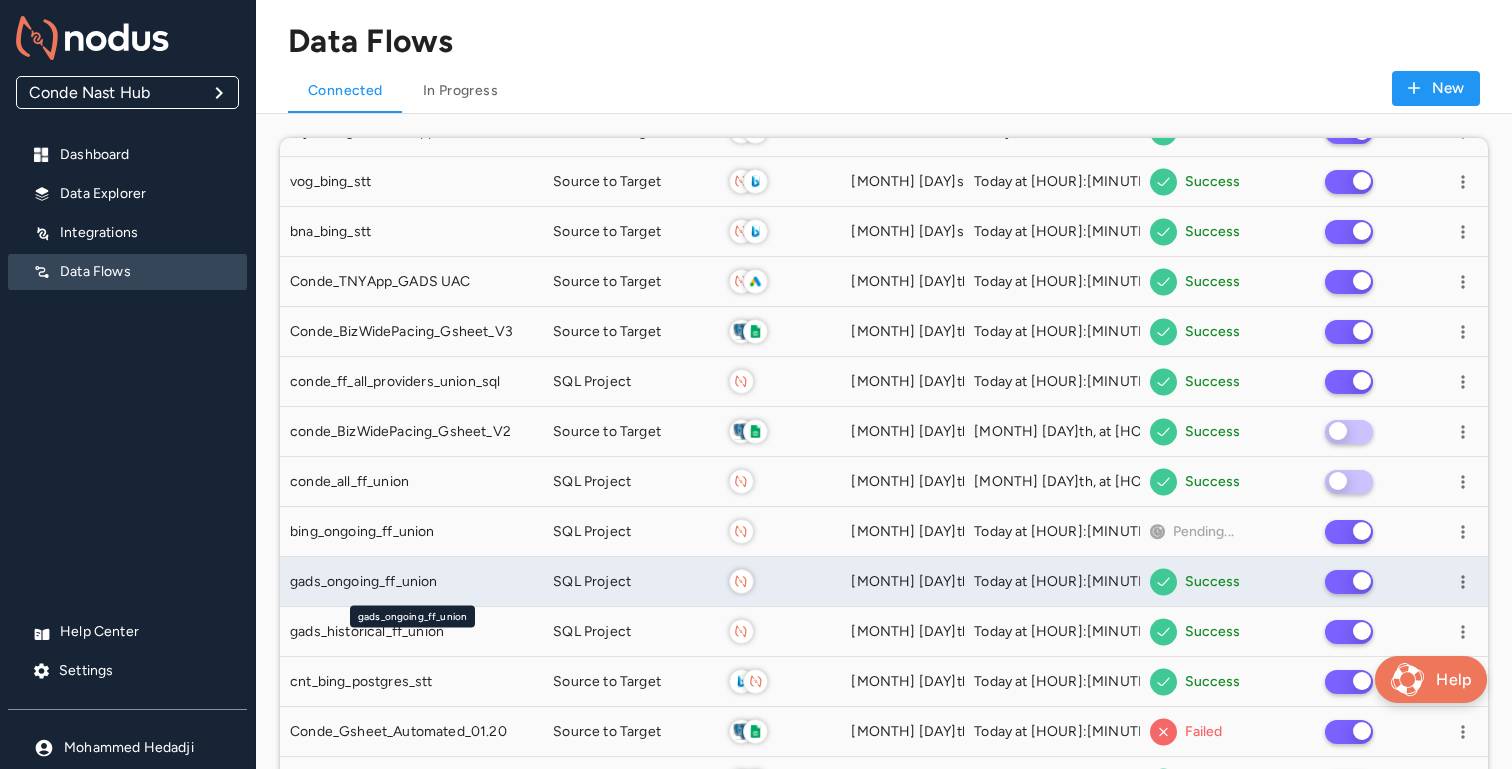 click on "gads_ongoing_ff_union" at bounding box center [364, 582] 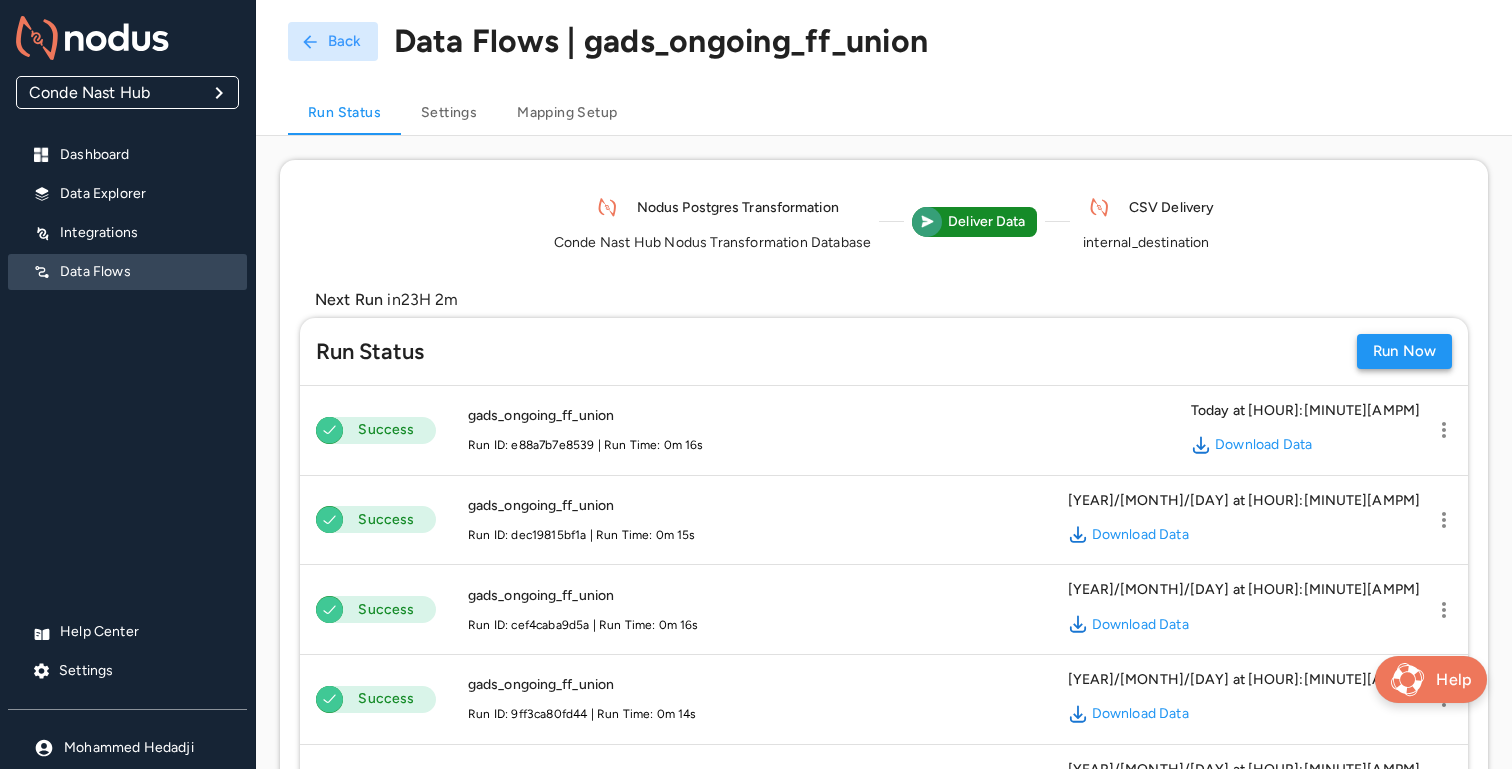 click on "Run Now" at bounding box center [1404, 351] 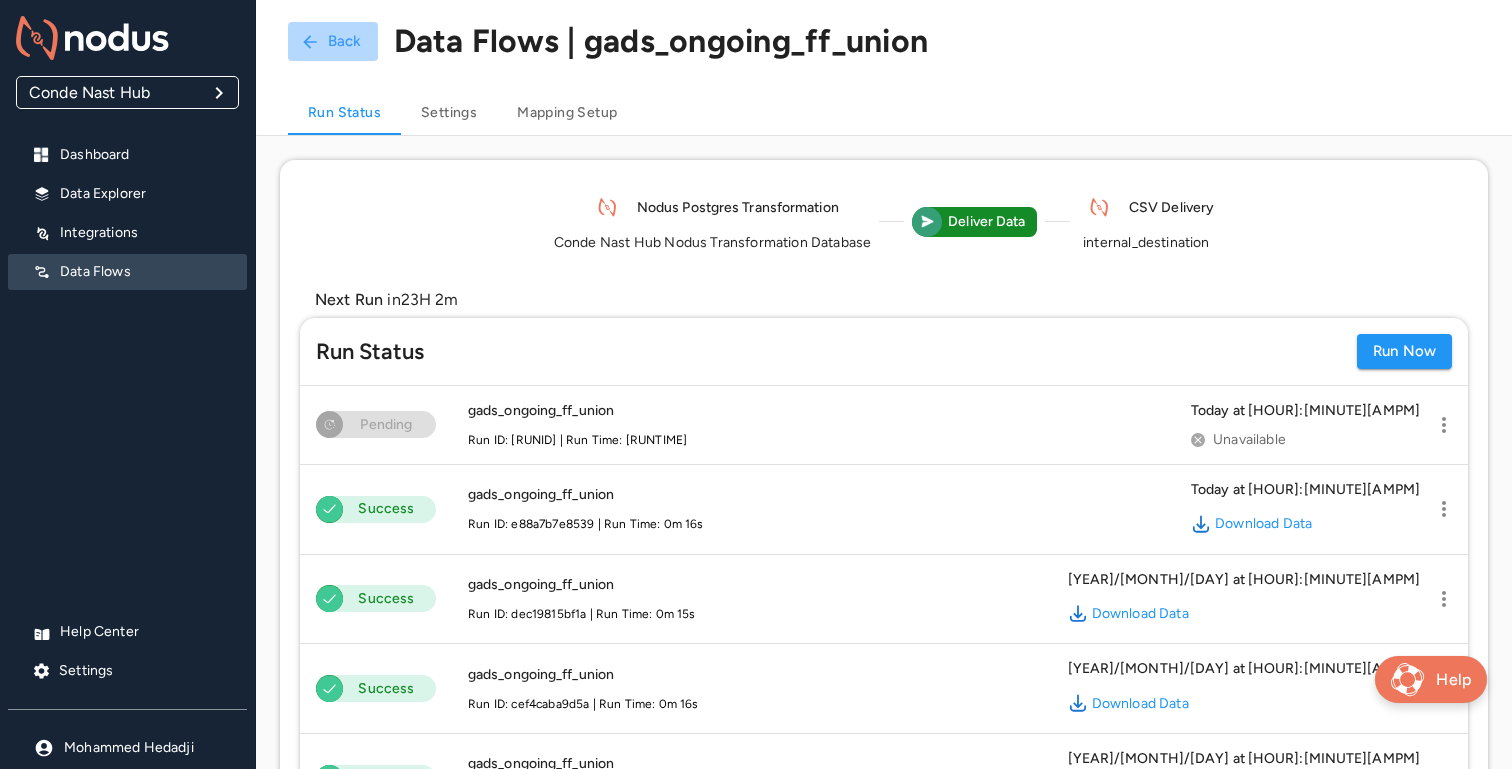 click on "Back" at bounding box center [333, 41] 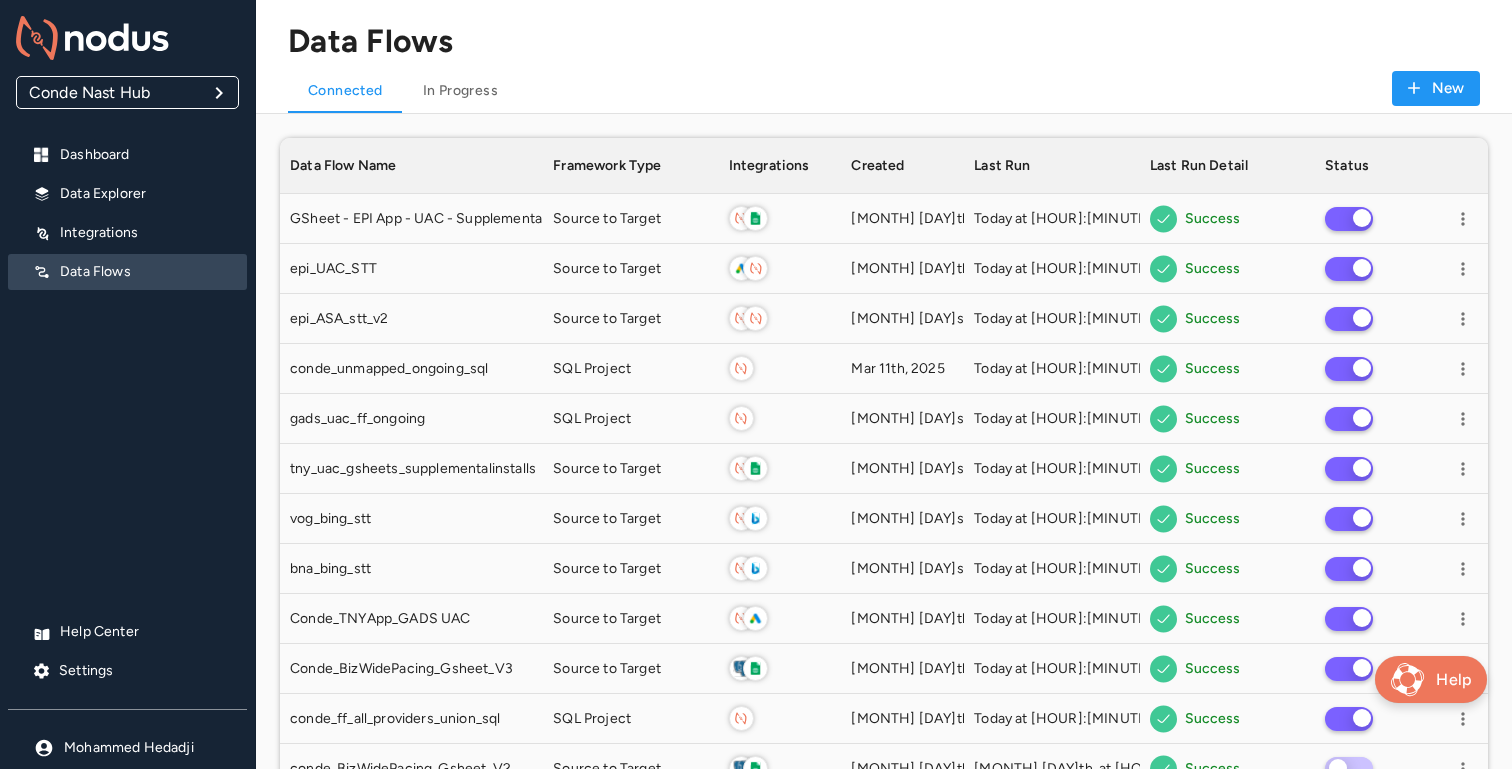 scroll, scrollTop: 1, scrollLeft: 1, axis: both 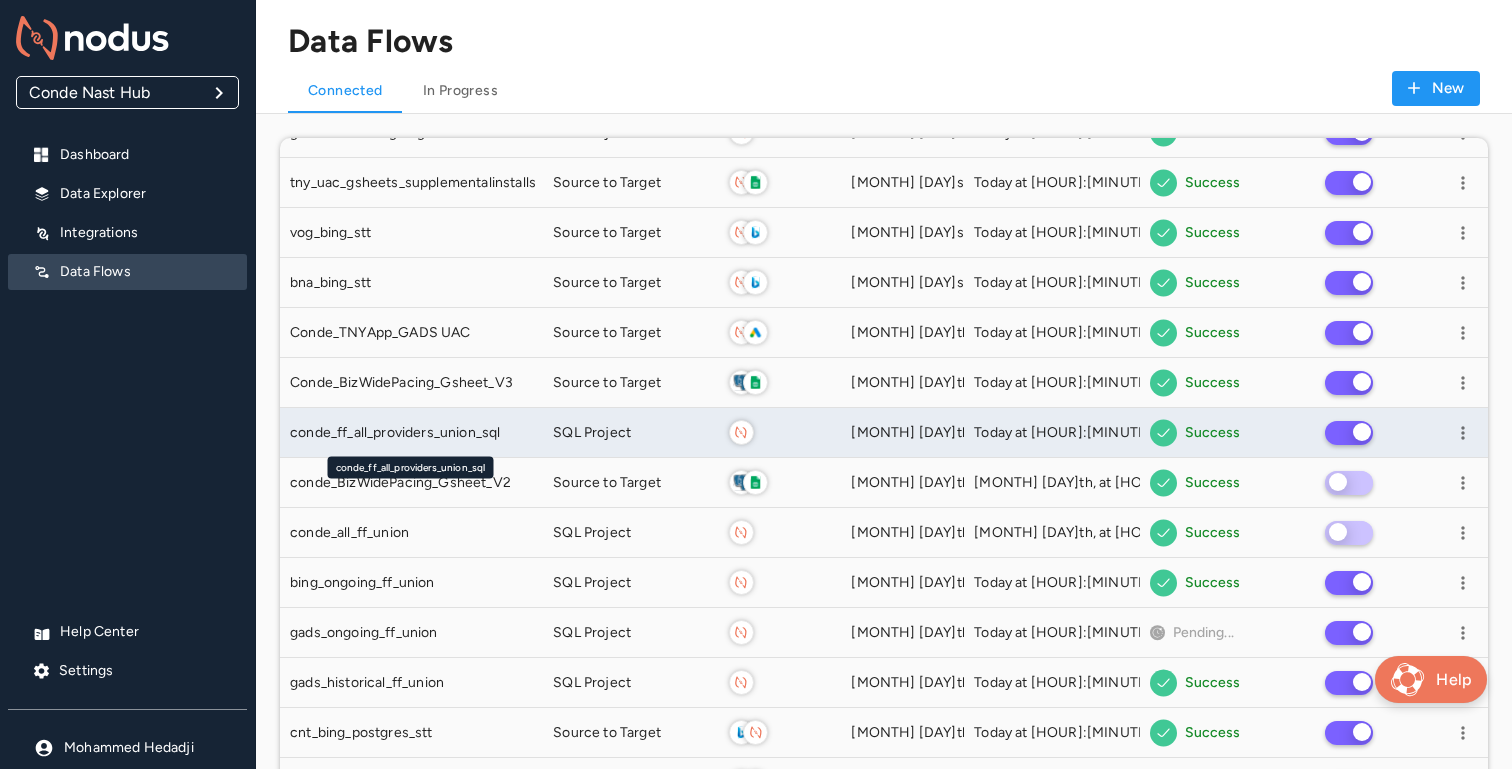 click on "conde_ff_all_providers_union_sql" at bounding box center (395, 433) 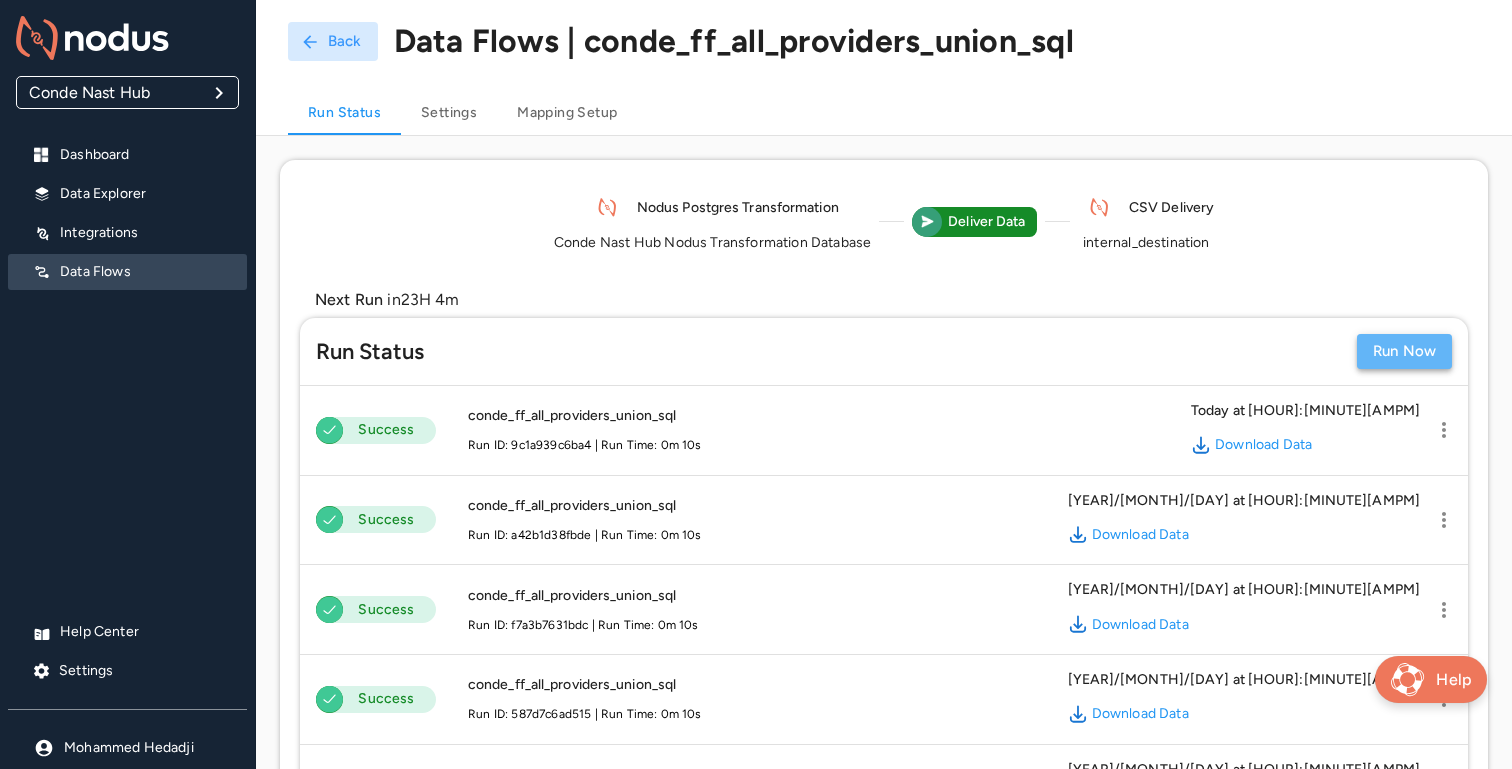 click on "Run Now" at bounding box center [1404, 351] 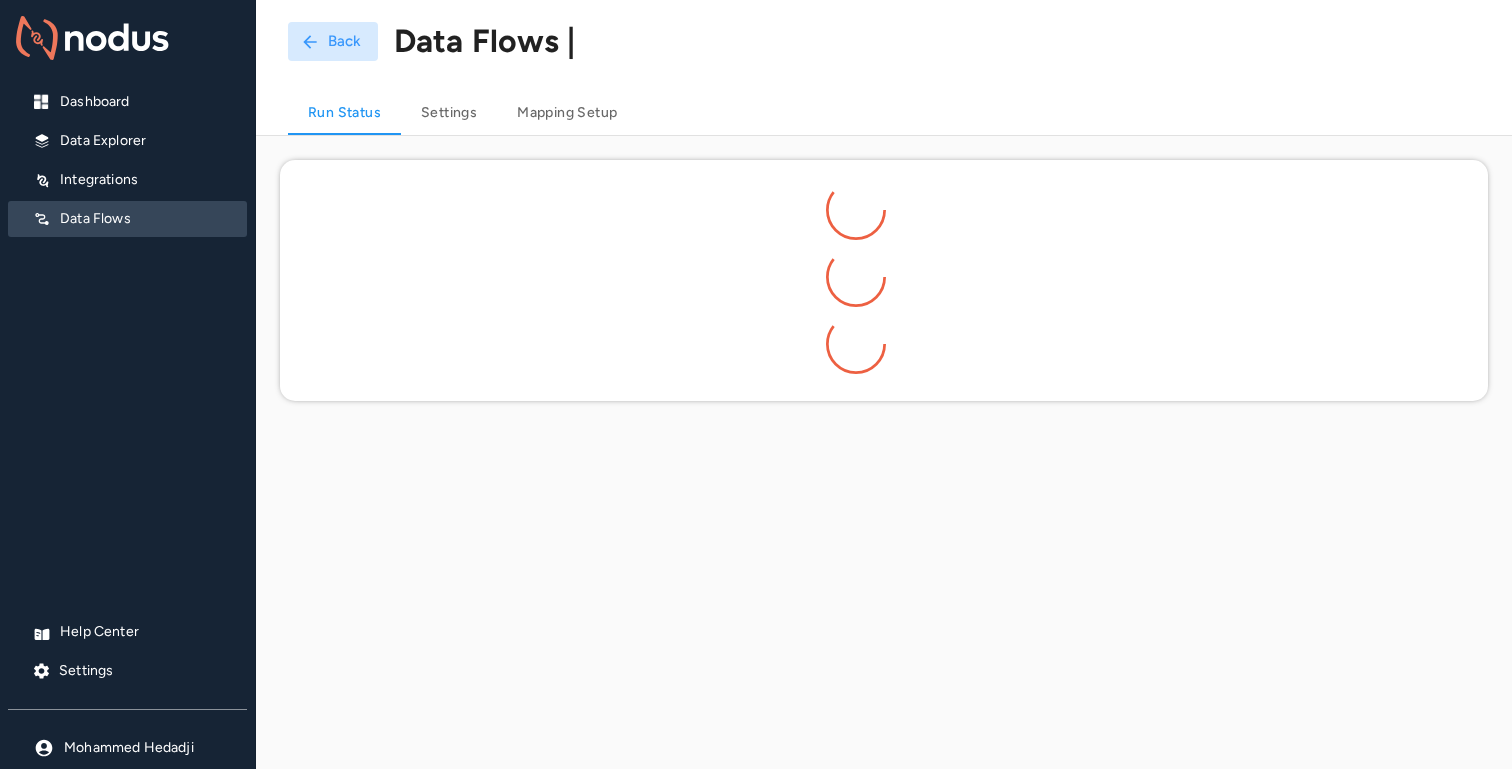 scroll, scrollTop: 0, scrollLeft: 0, axis: both 